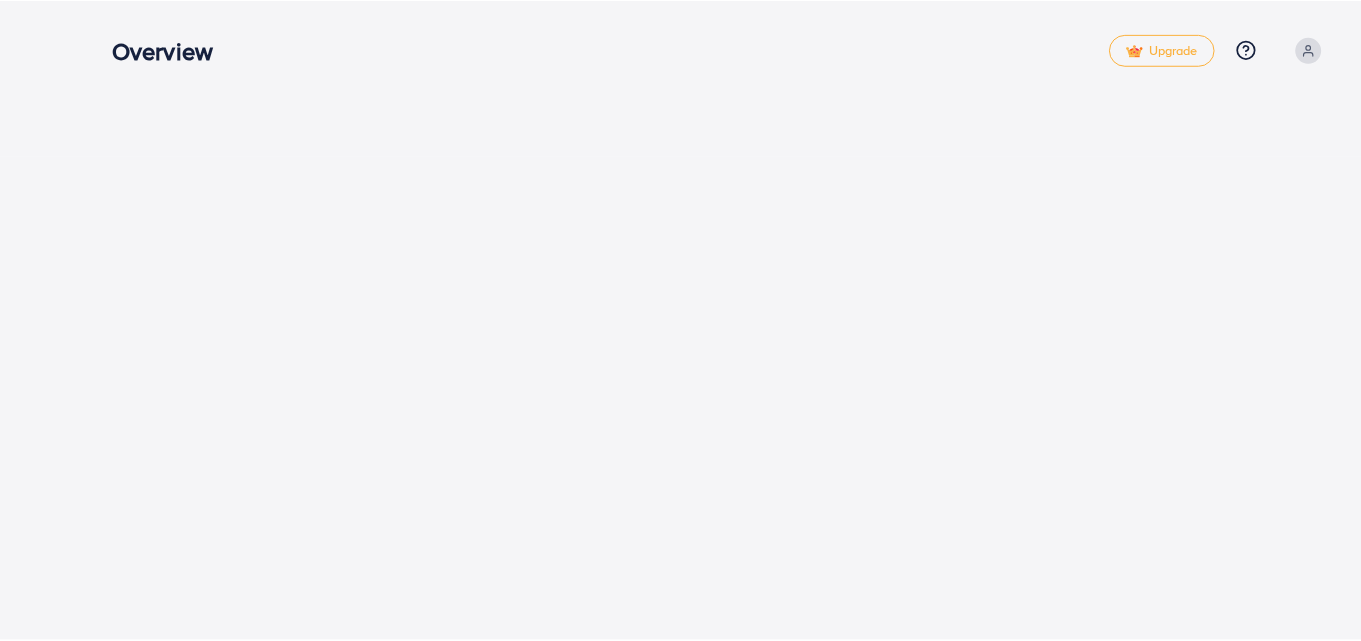 scroll, scrollTop: 0, scrollLeft: 0, axis: both 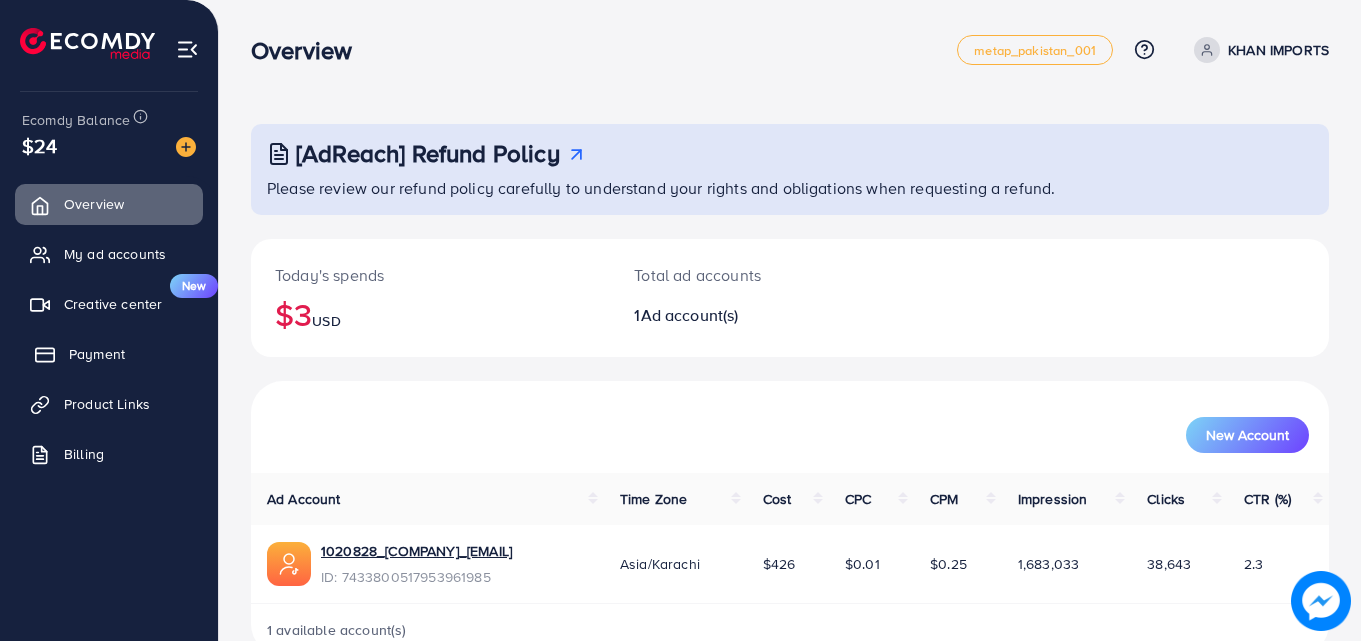 click on "Payment" at bounding box center [109, 354] 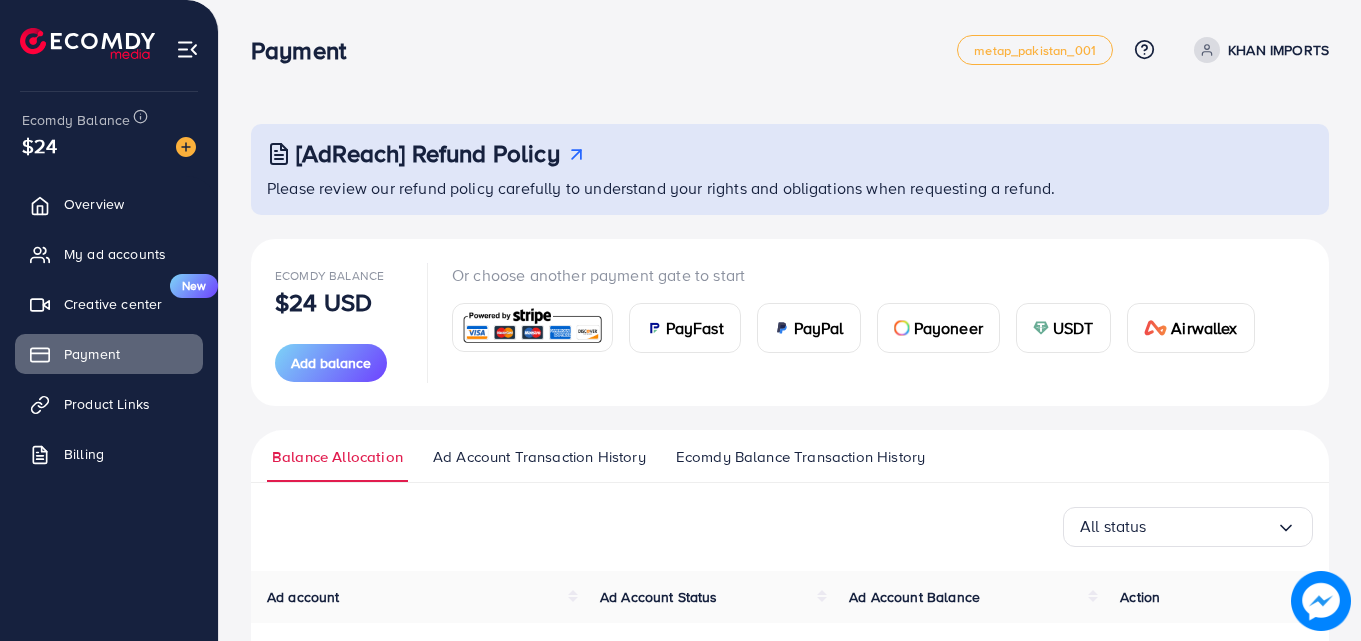 drag, startPoint x: 1294, startPoint y: 412, endPoint x: 1365, endPoint y: 405, distance: 71.34424 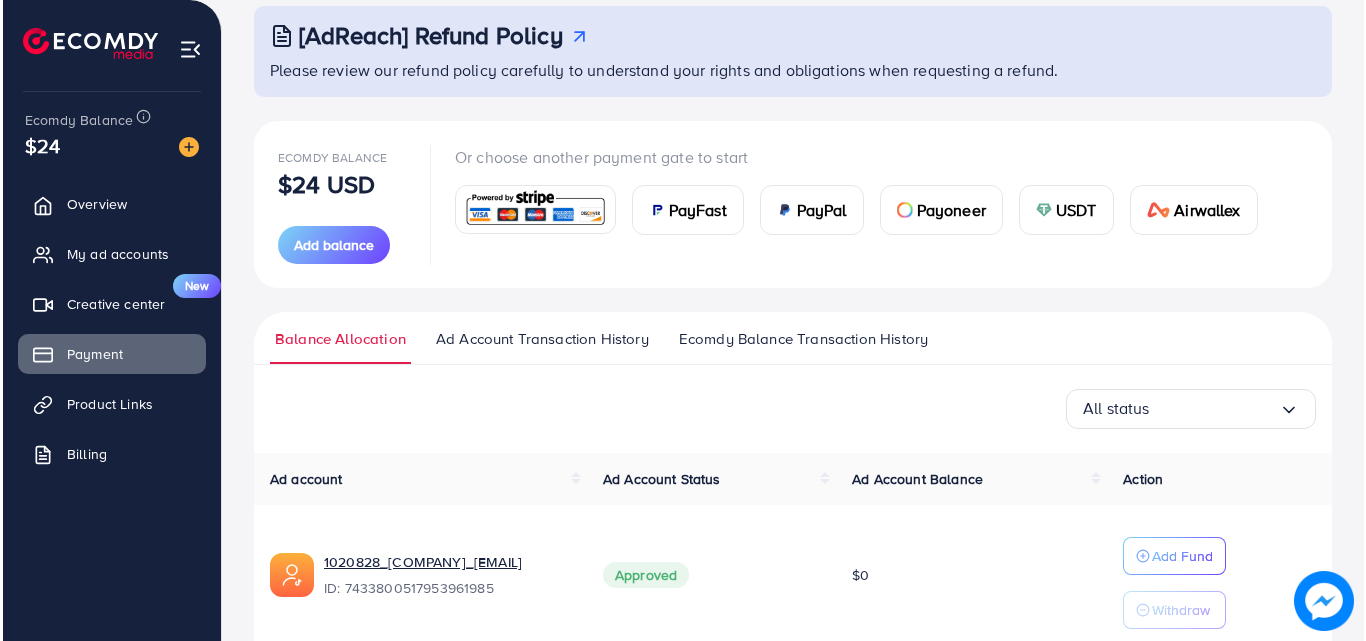 scroll, scrollTop: 122, scrollLeft: 0, axis: vertical 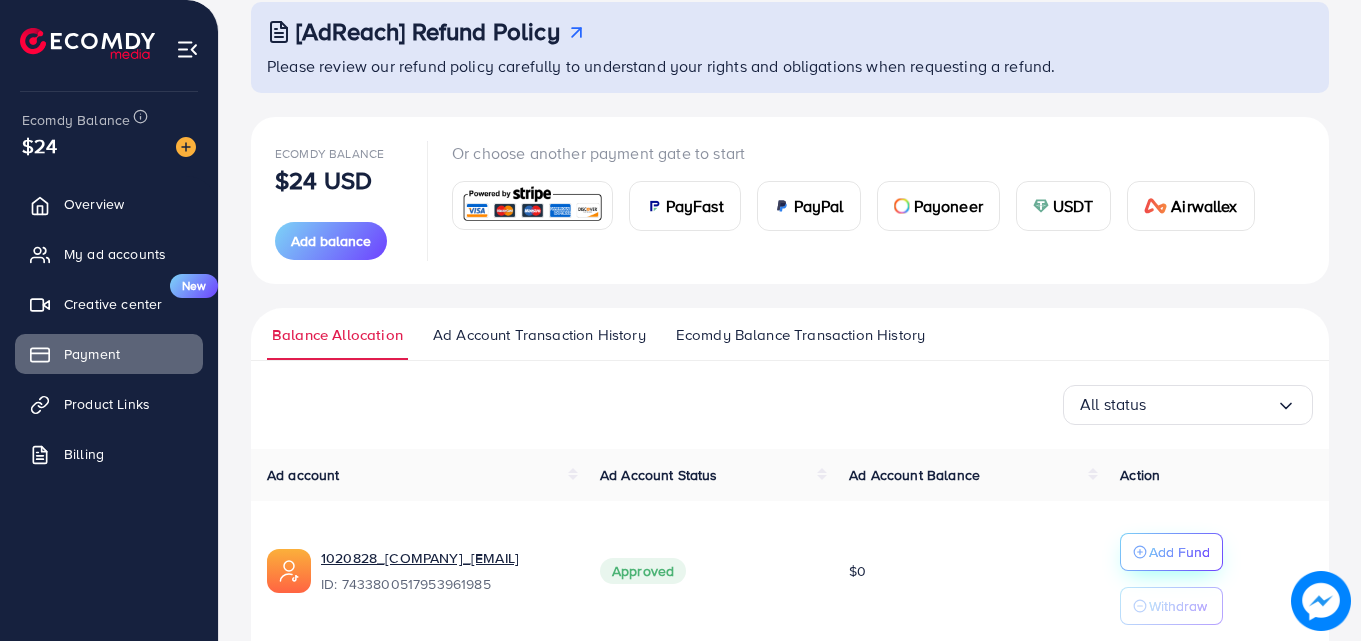 click on "Add Fund" at bounding box center (1179, 552) 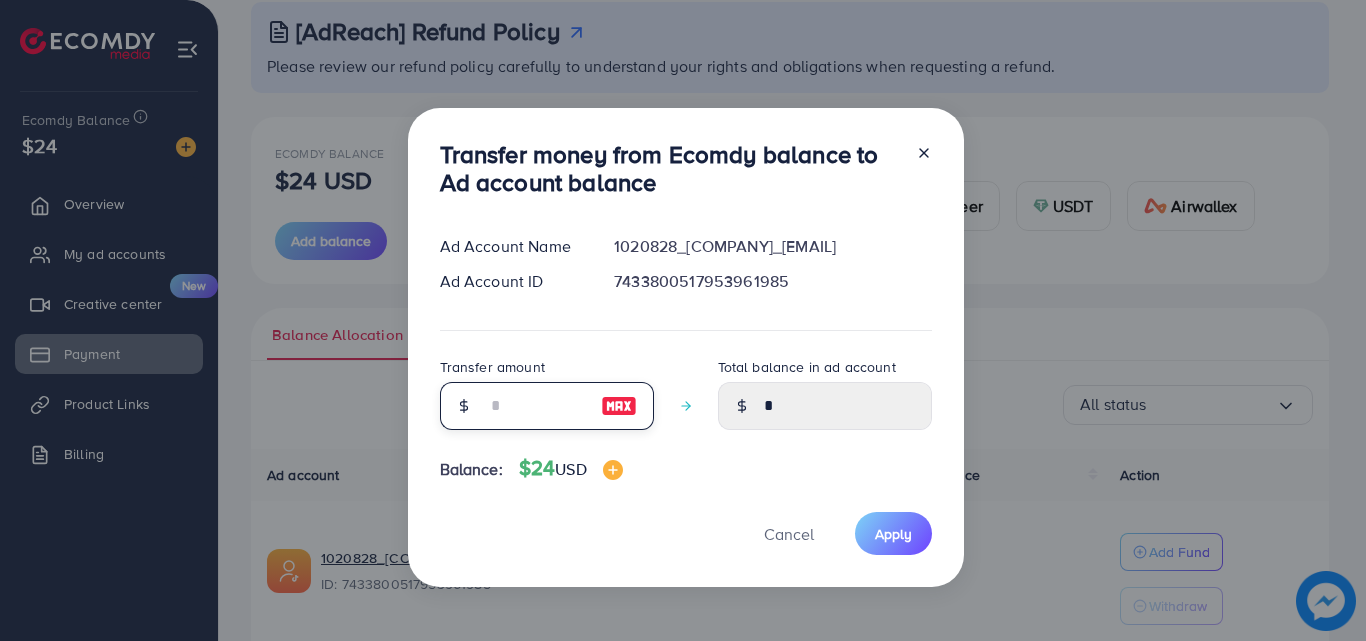 click at bounding box center (536, 406) 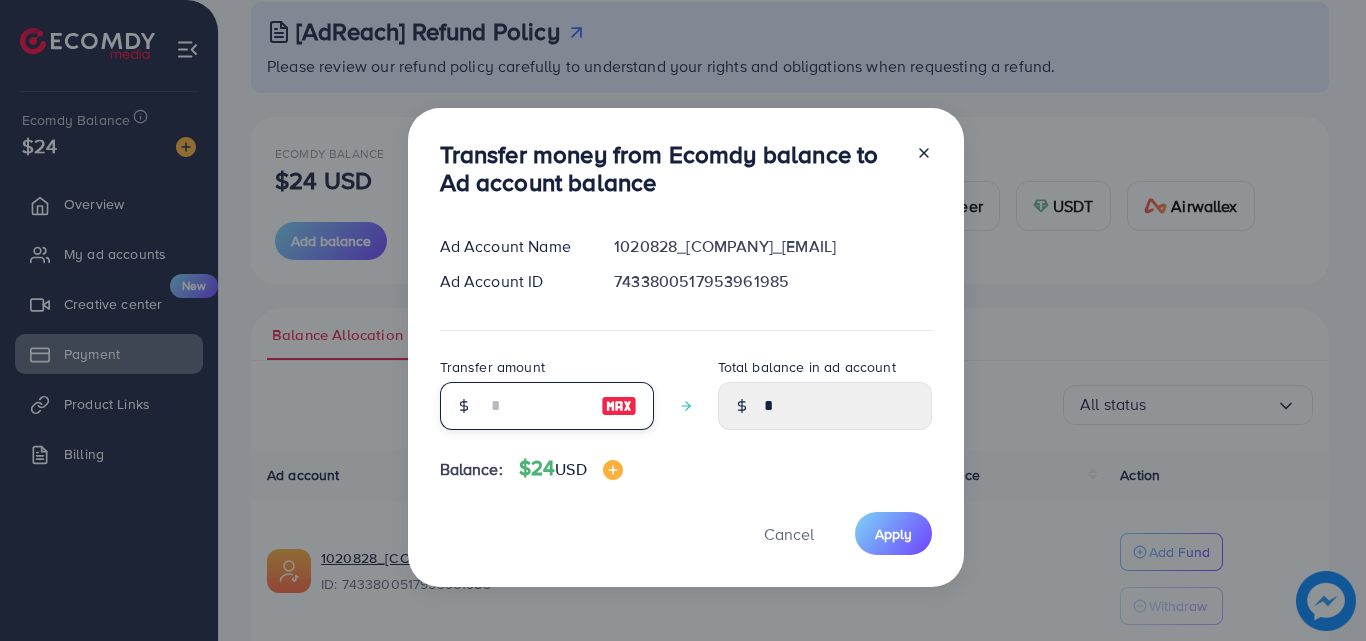 type on "**" 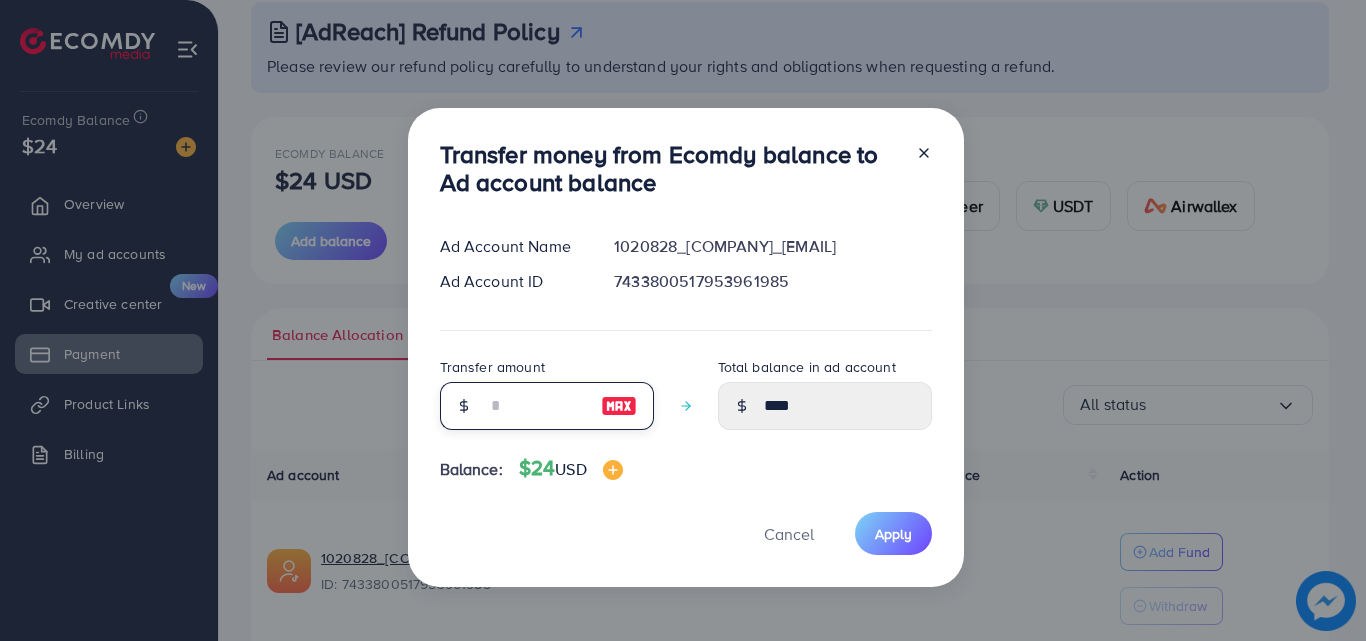 type on "*****" 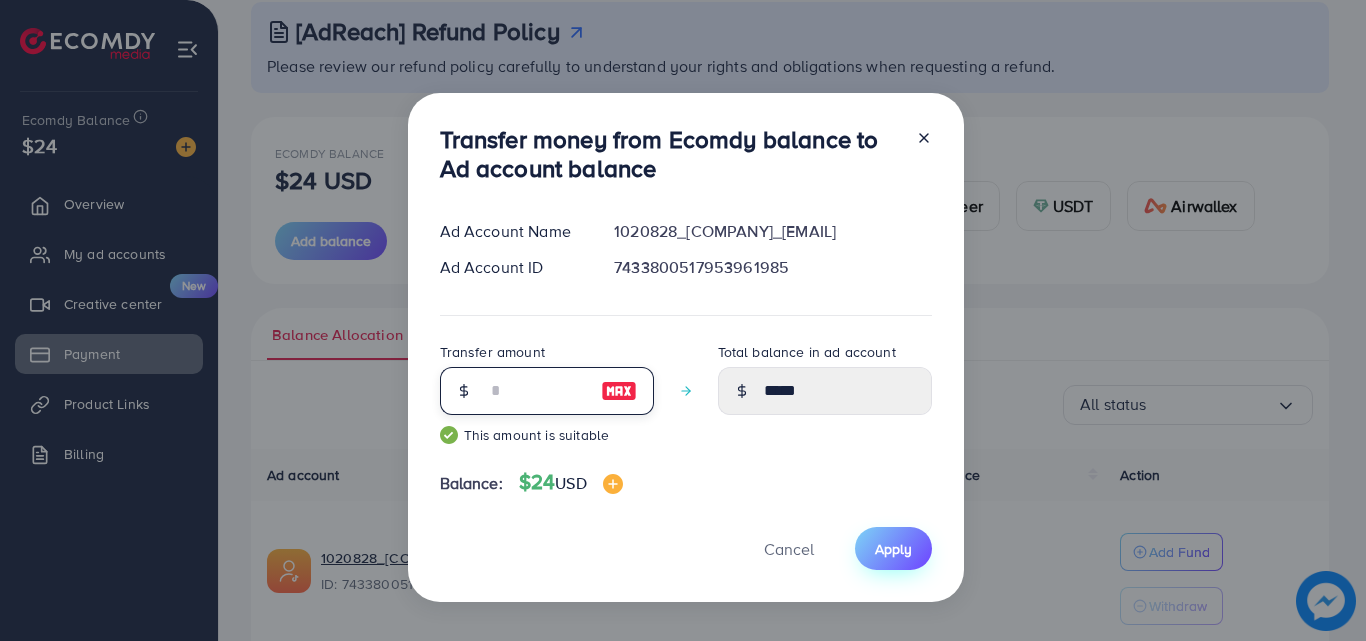 type on "**" 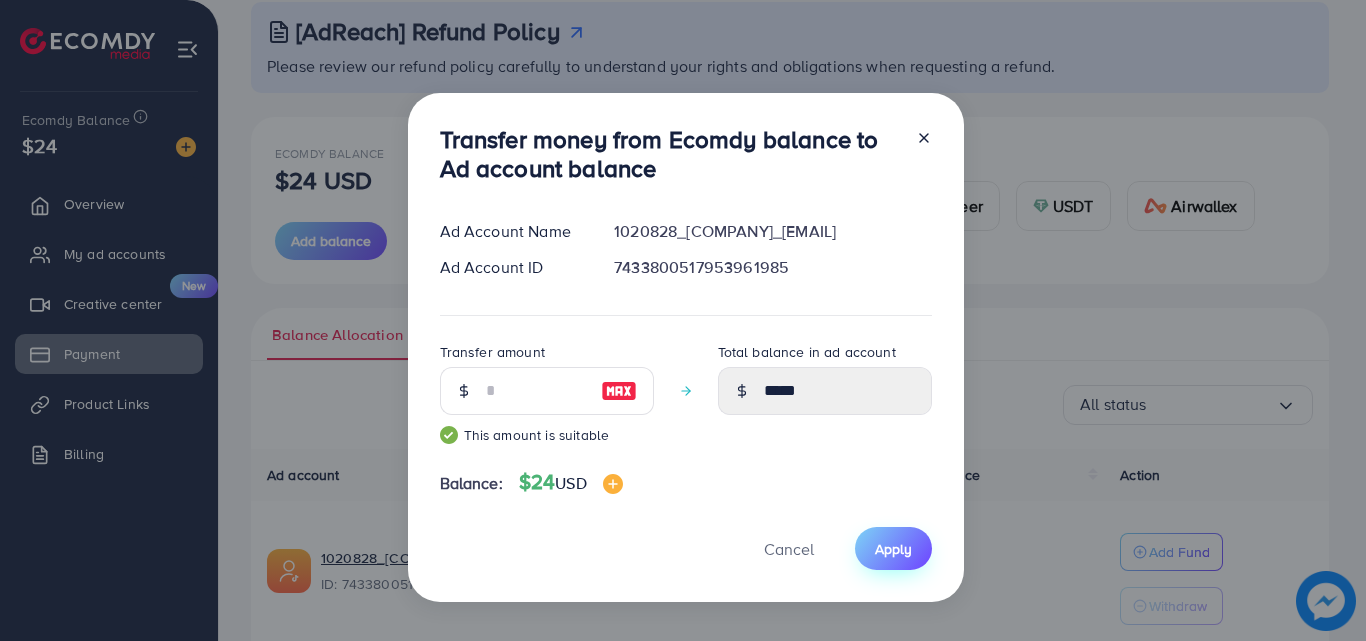 click on "Apply" at bounding box center (893, 549) 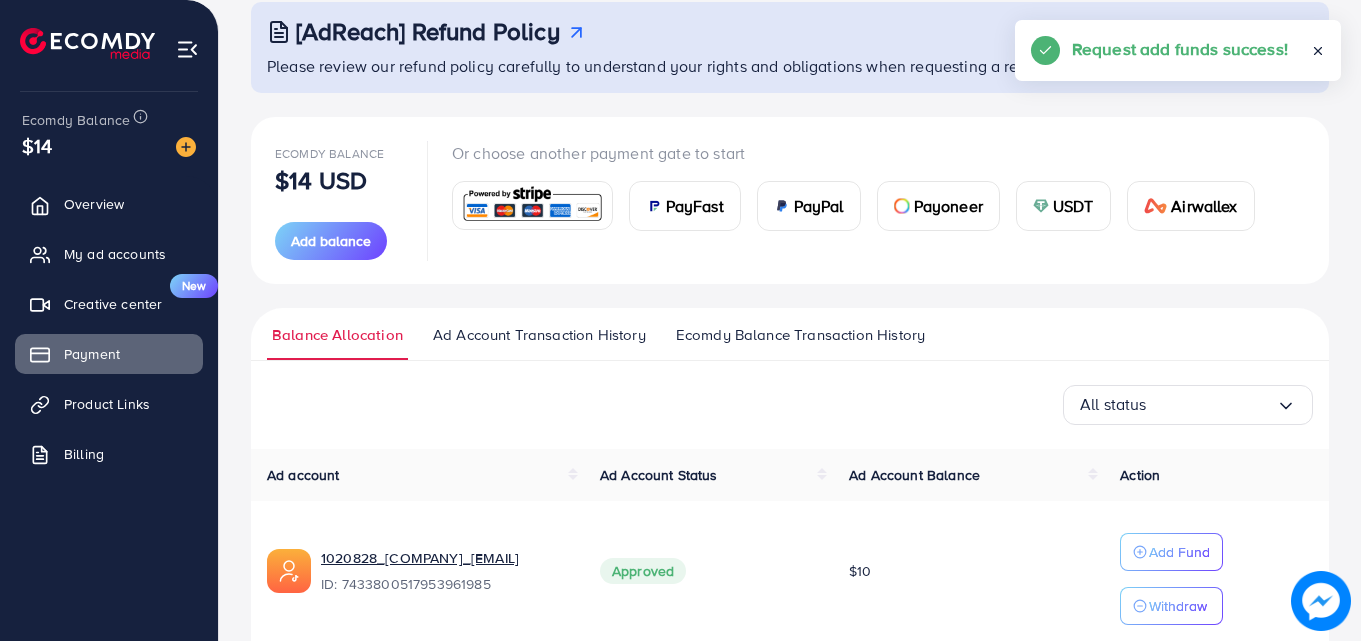 click on "Add Fund   Withdraw" at bounding box center (1171, 579) 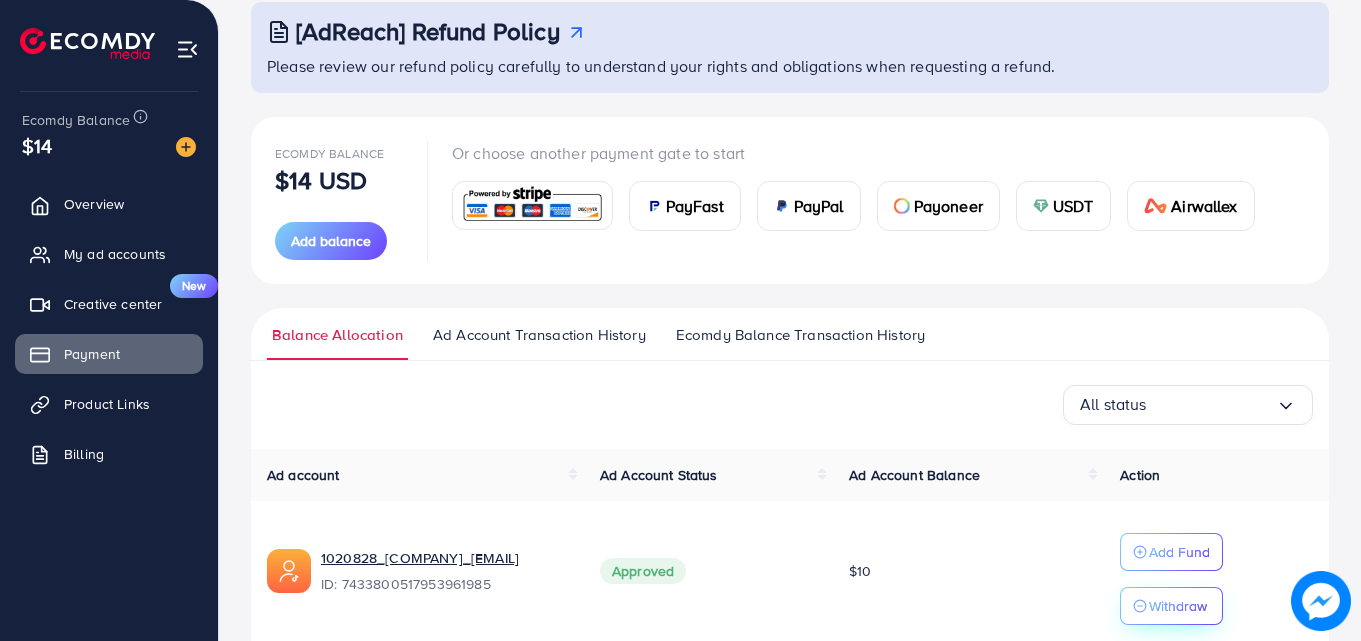 click 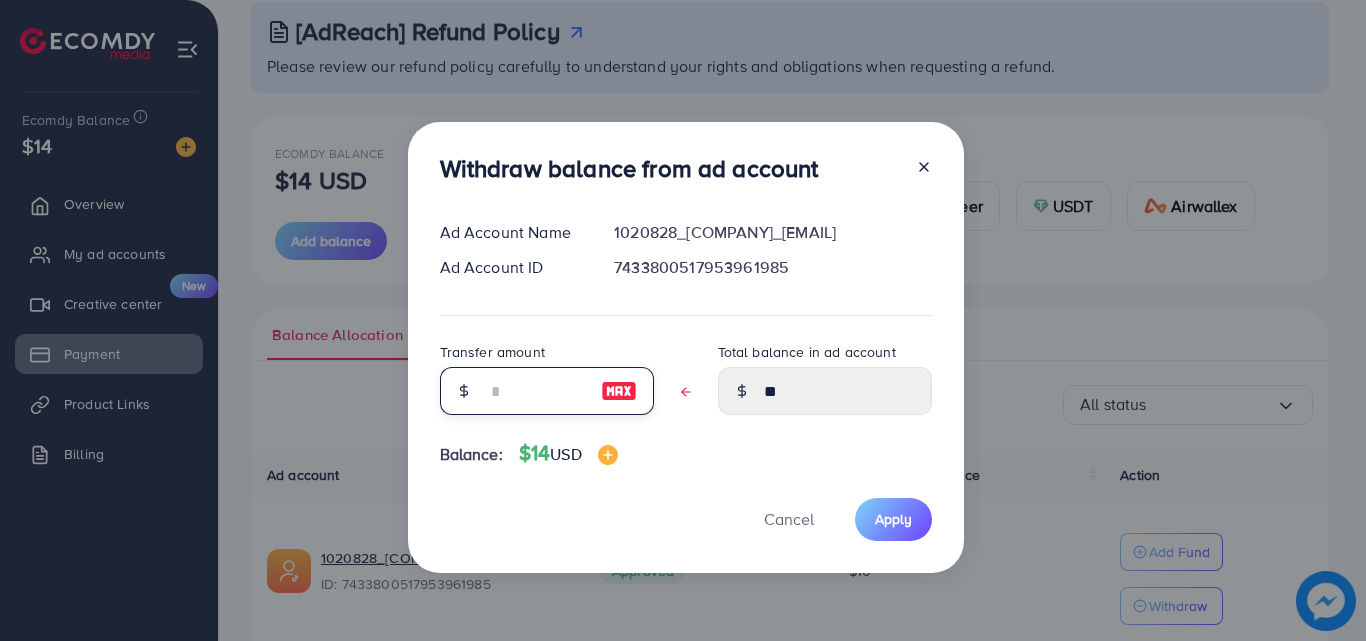 click at bounding box center (536, 391) 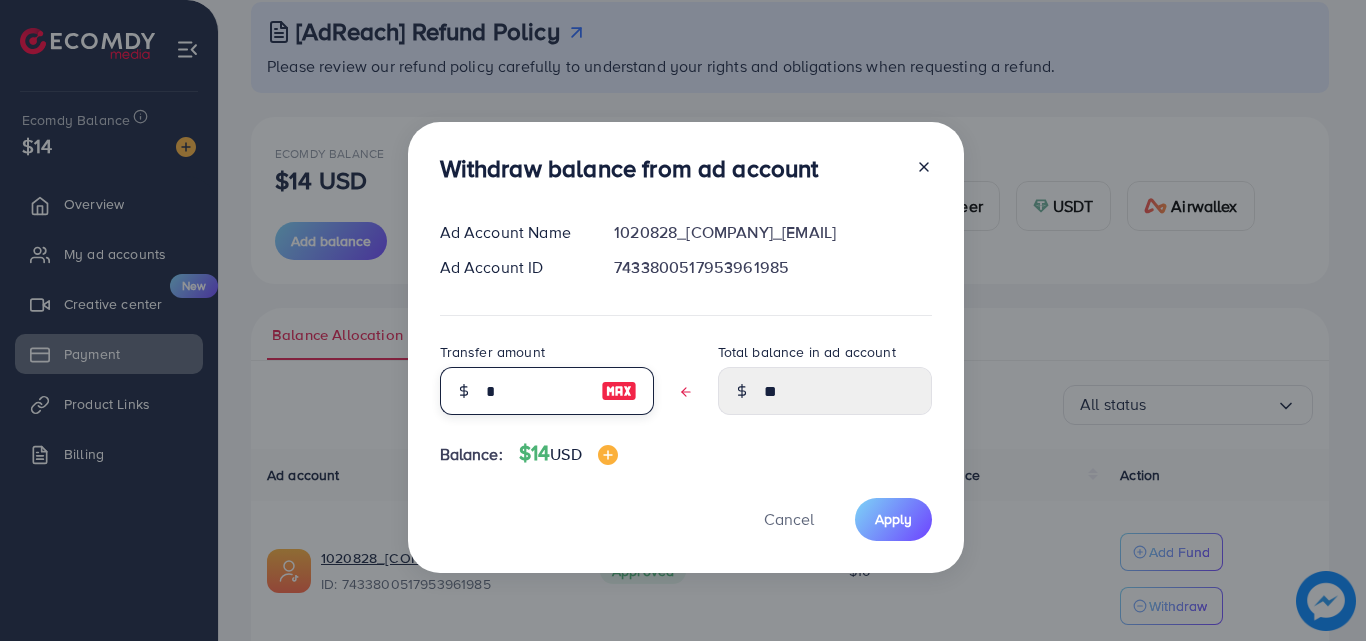 type on "****" 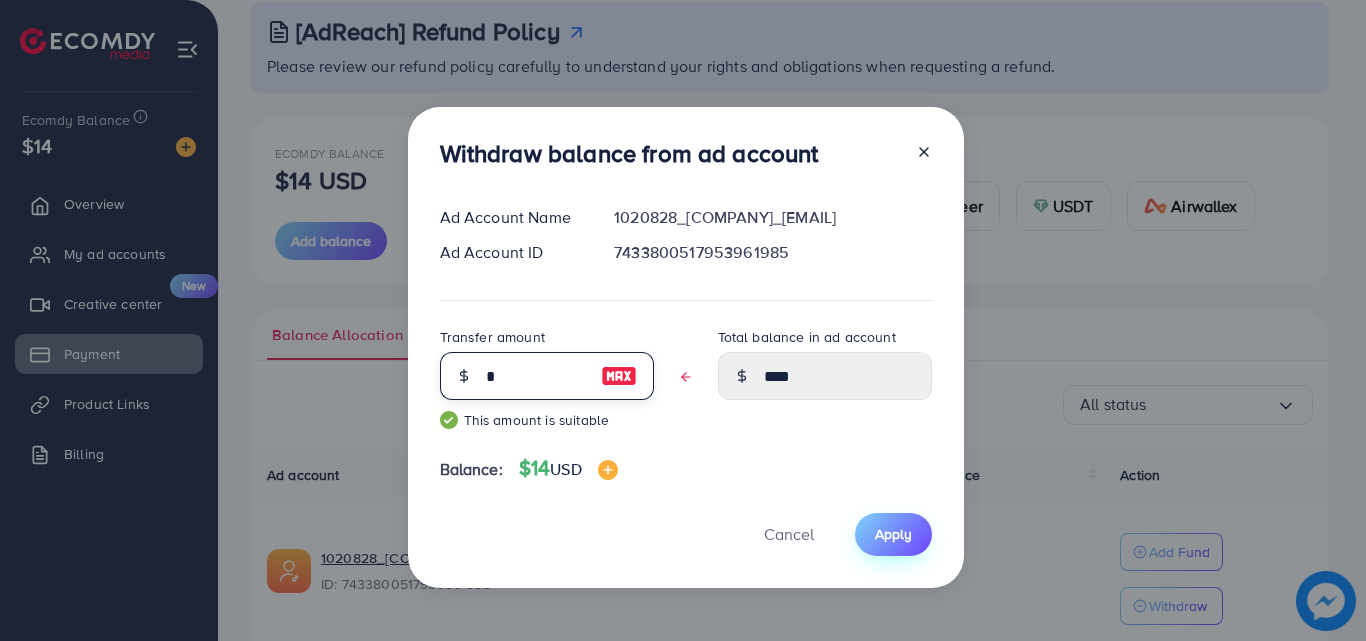 type on "*" 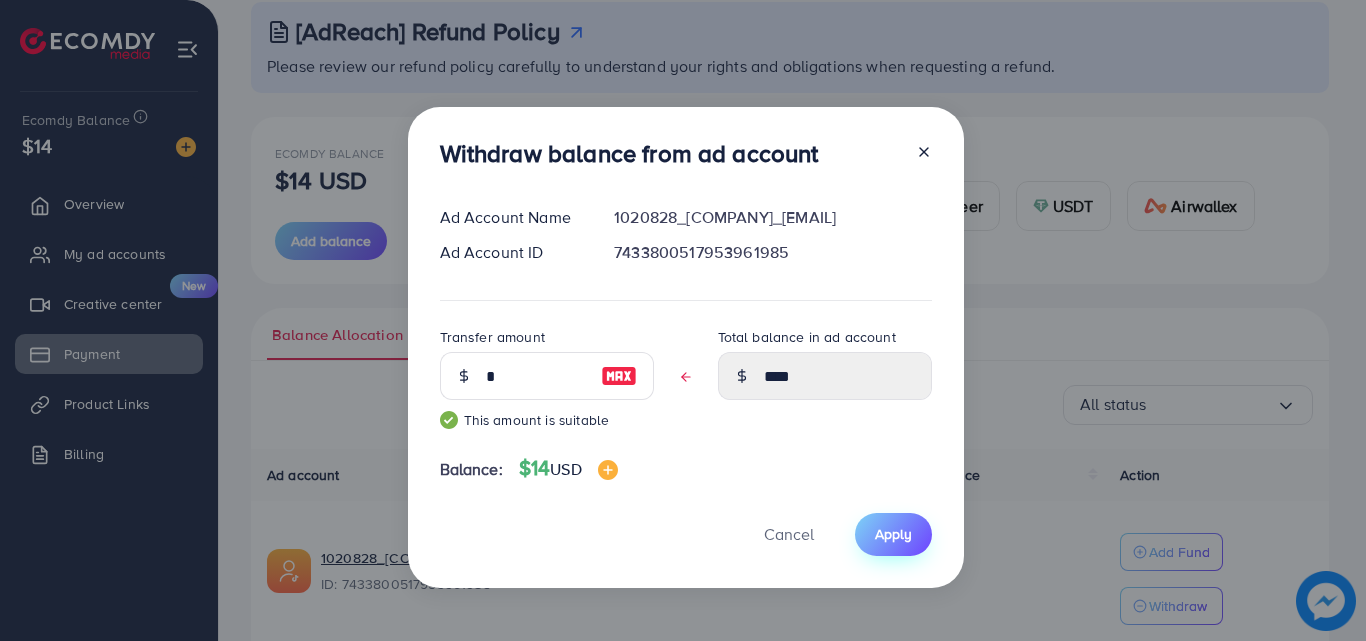 click on "Apply" at bounding box center (893, 534) 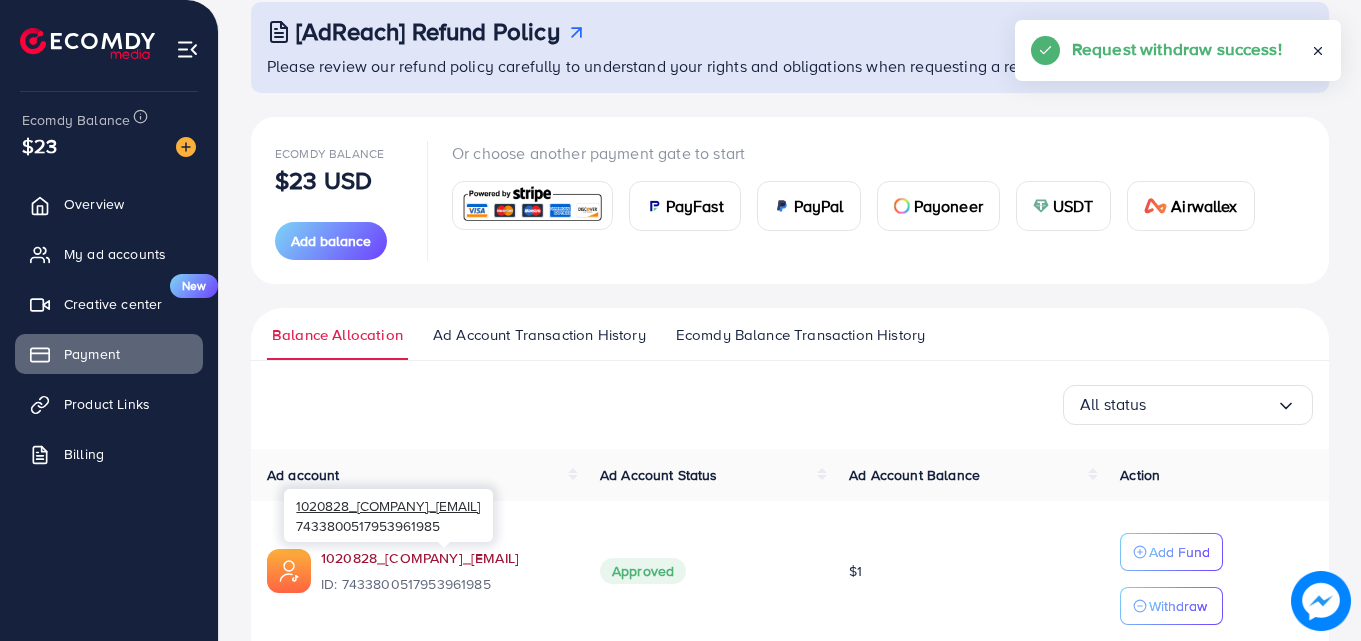 click on "[NUMBER]_[NAME].[DOMAIN]" at bounding box center (444, 558) 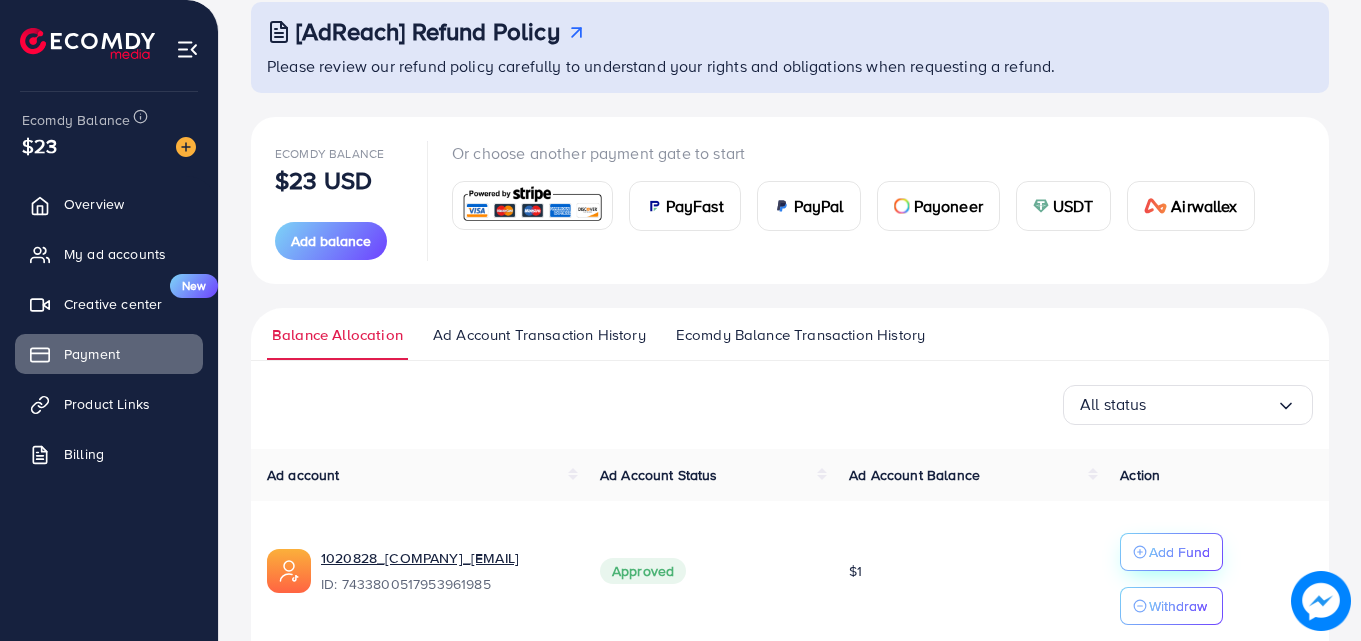 click on "Add Fund" at bounding box center (1171, 552) 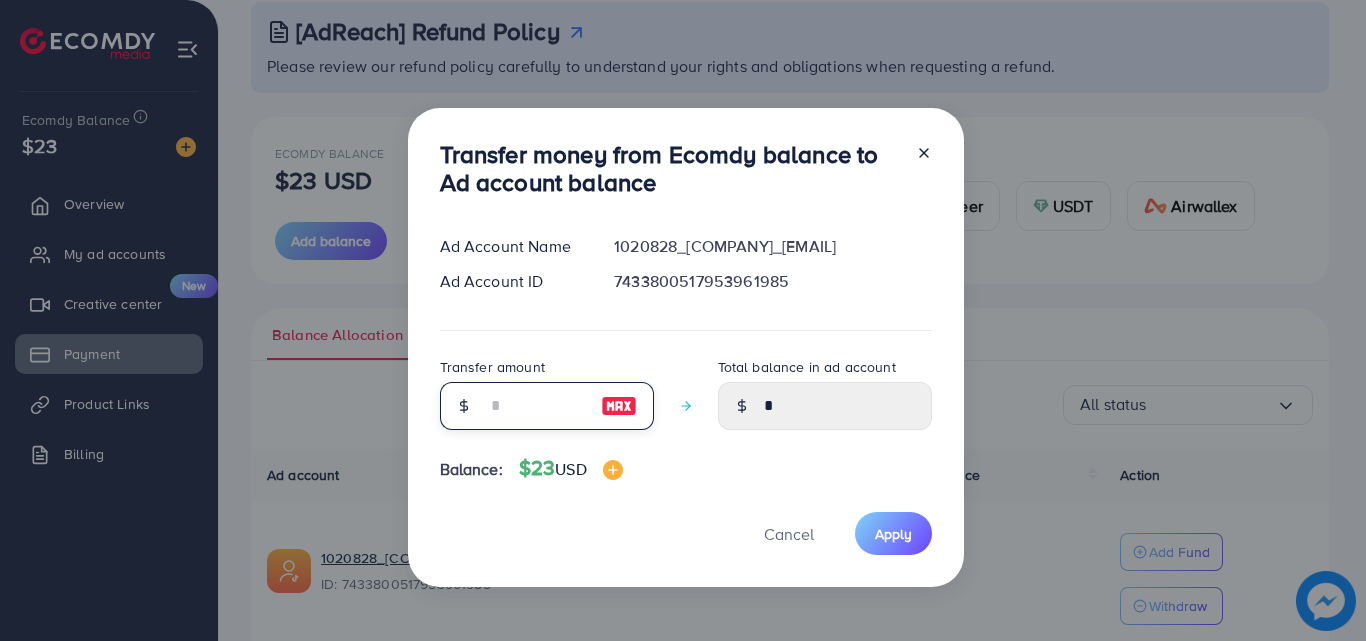 click at bounding box center (536, 406) 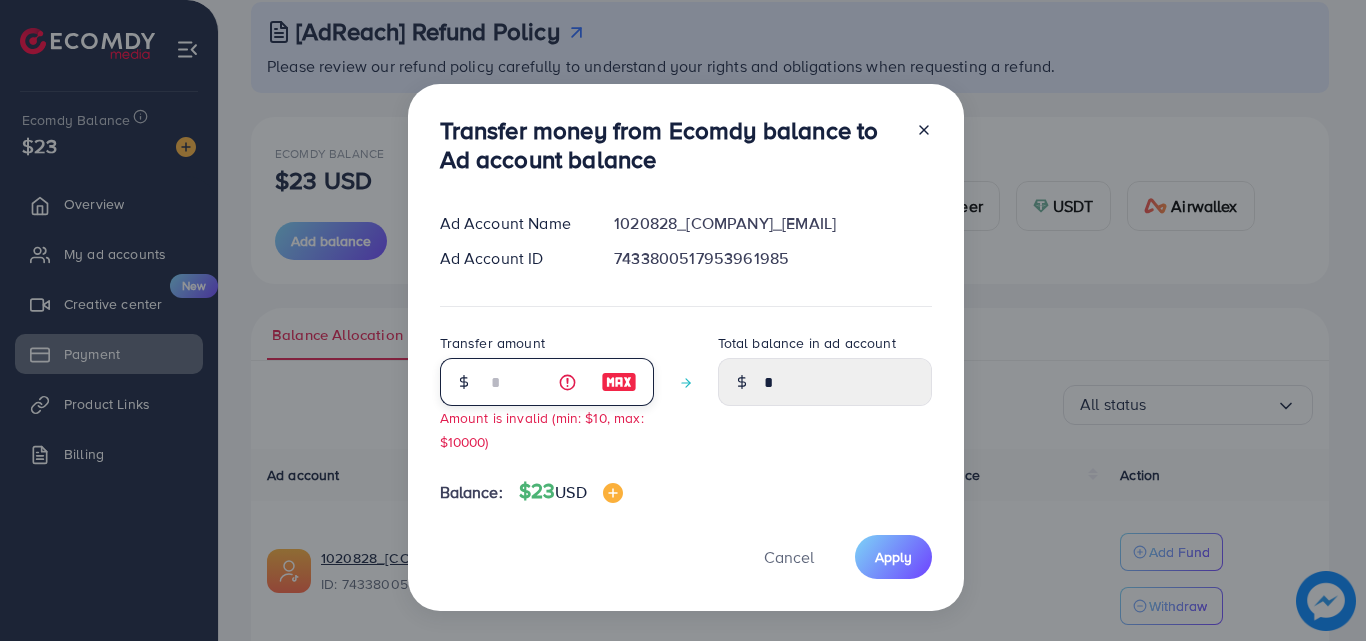 type on "****" 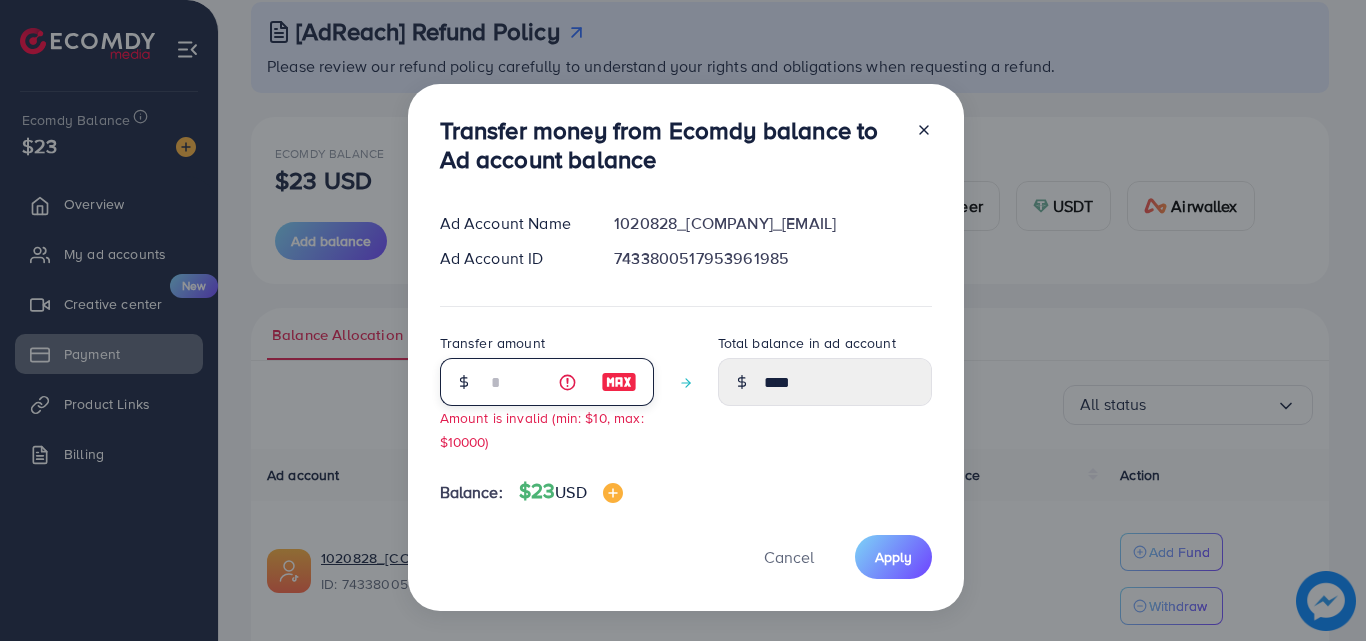 type on "**" 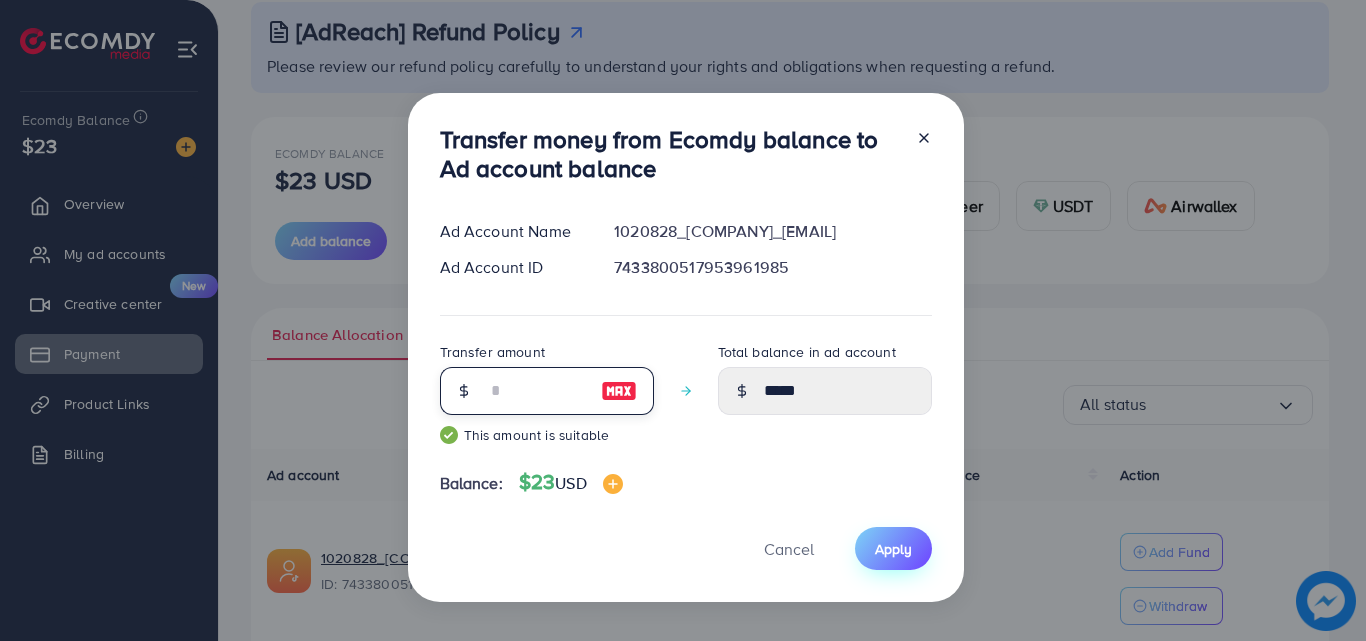type on "**" 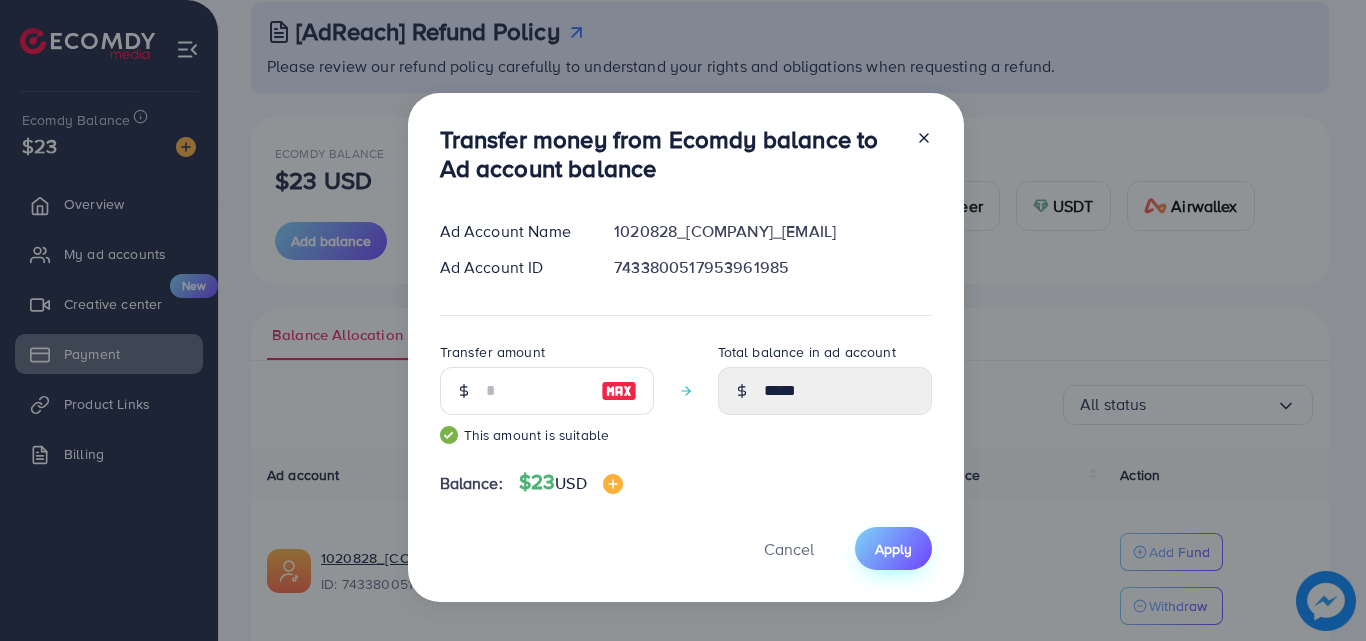 click on "Apply" at bounding box center [893, 549] 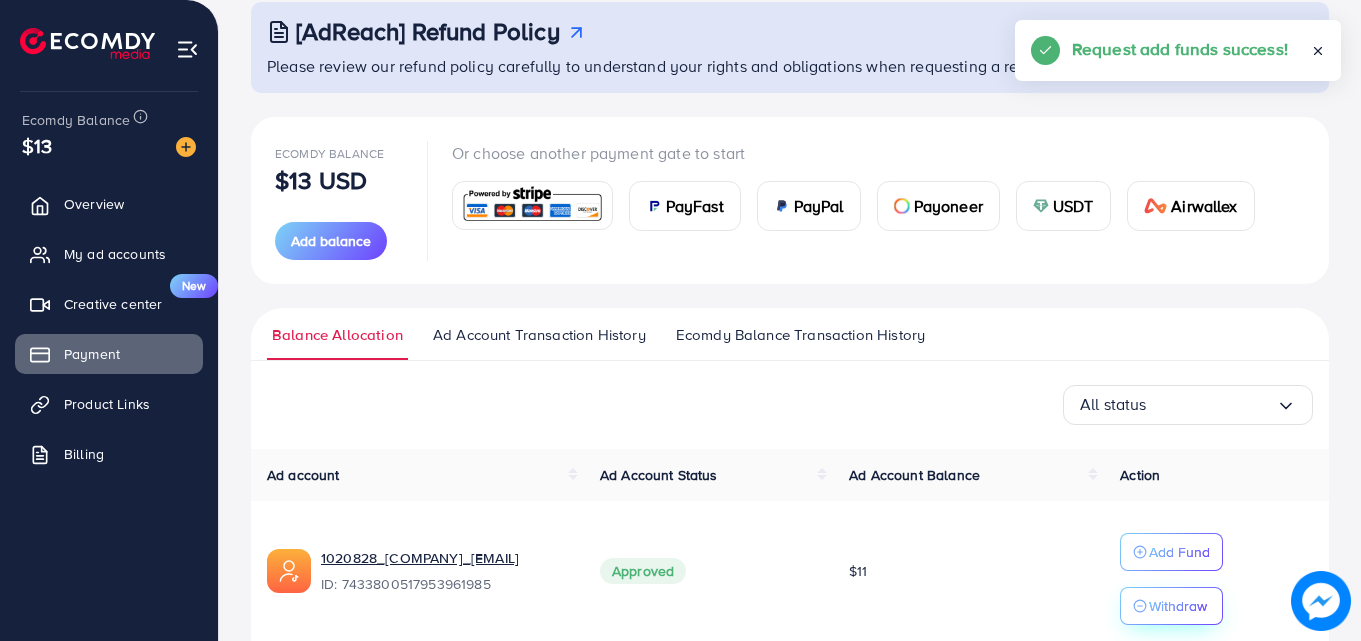 click on "Withdraw" at bounding box center (1171, 606) 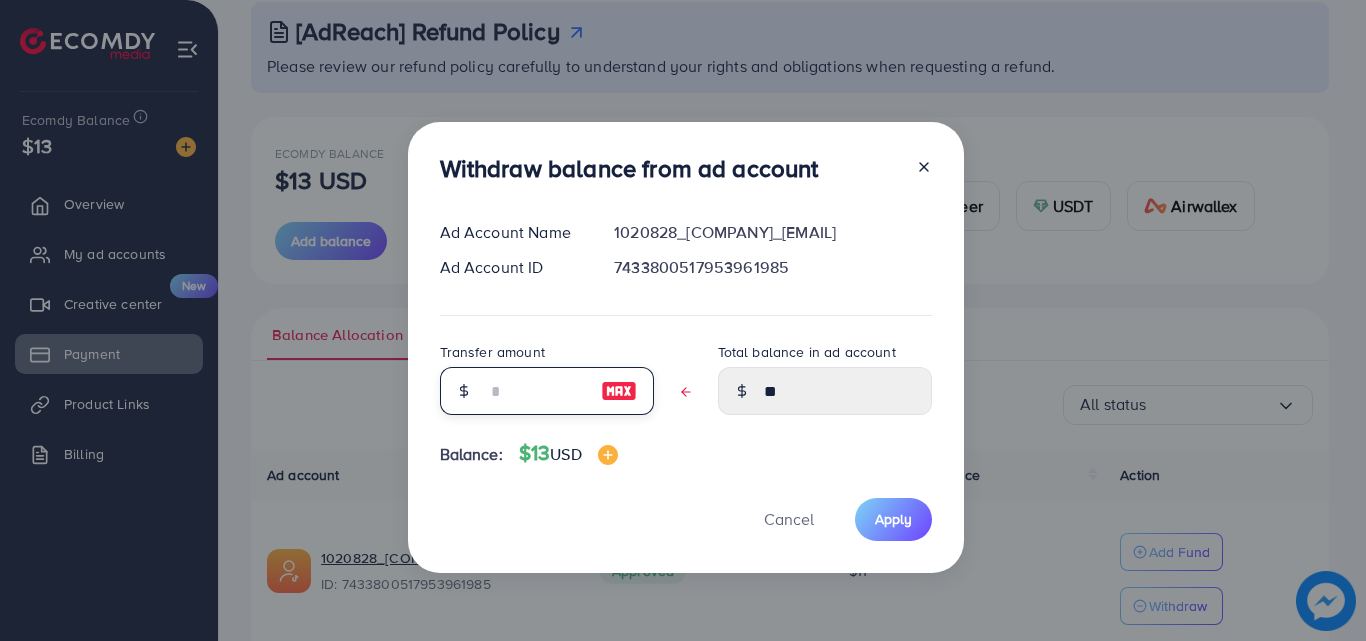 click at bounding box center [536, 391] 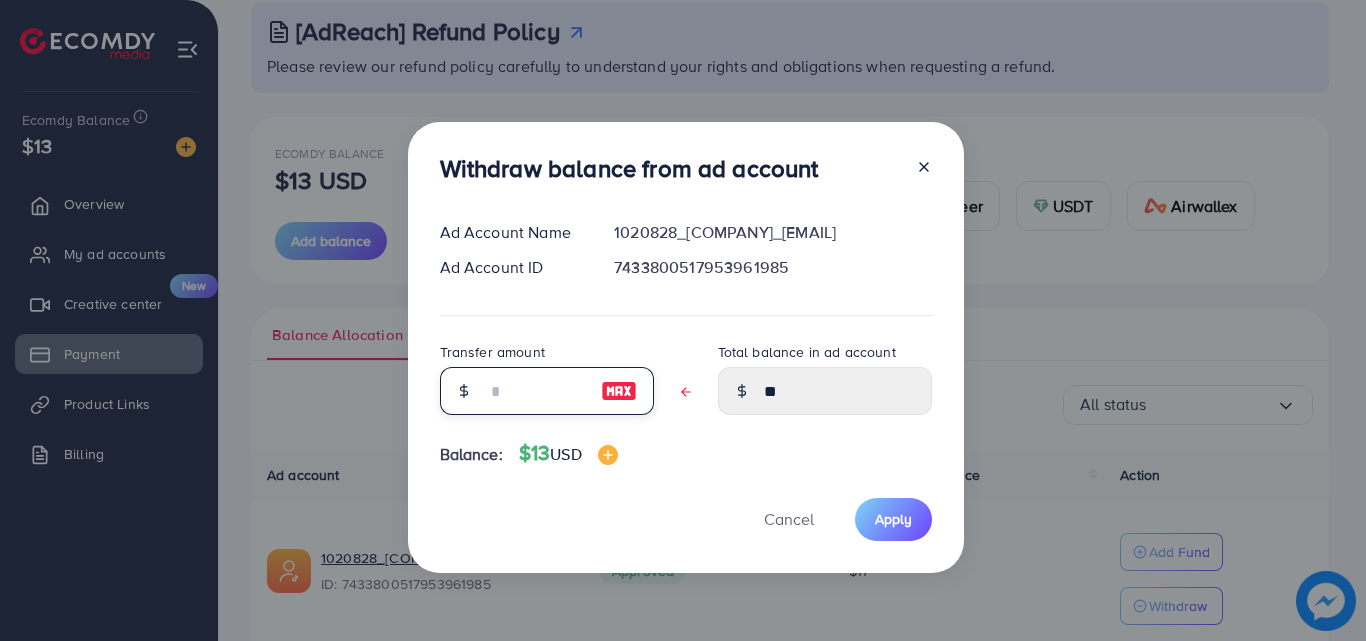 type on "*" 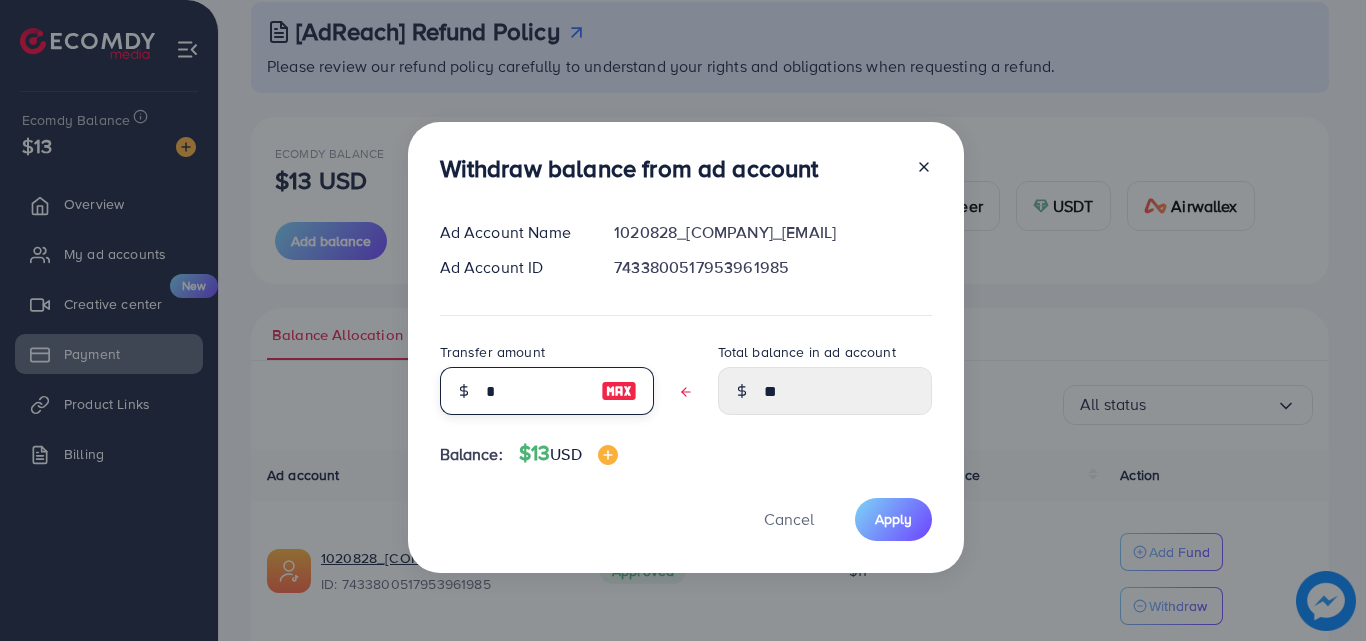 type on "****" 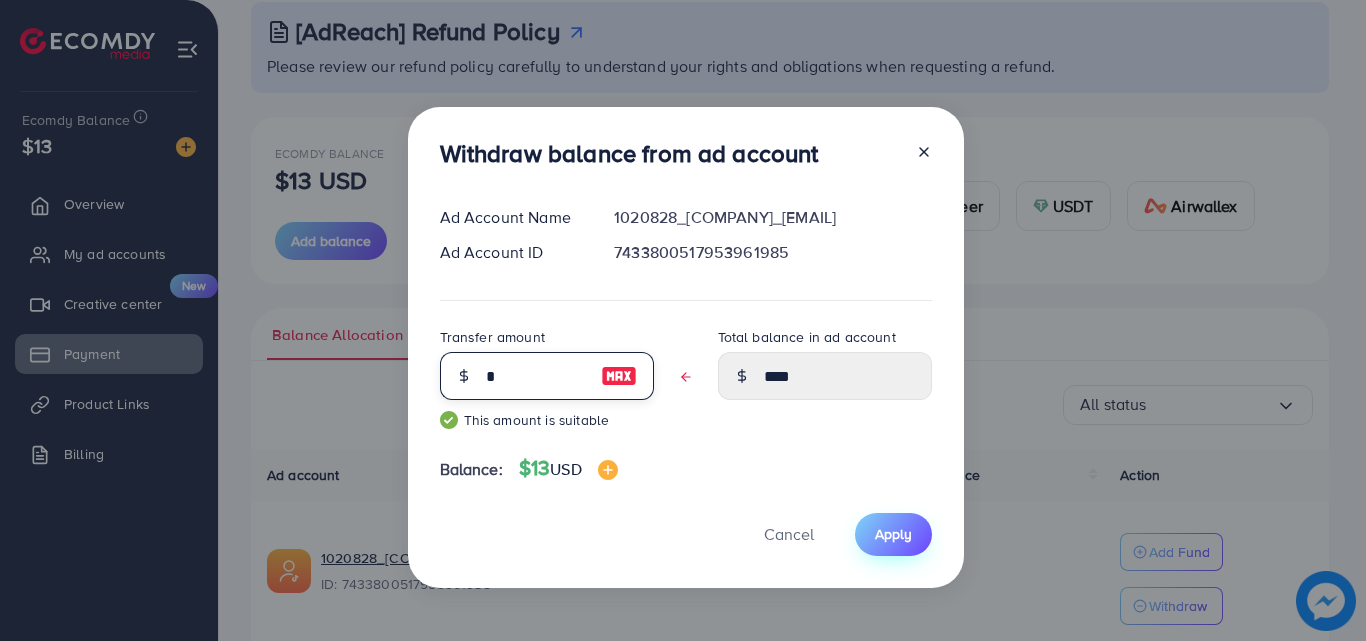 type on "*" 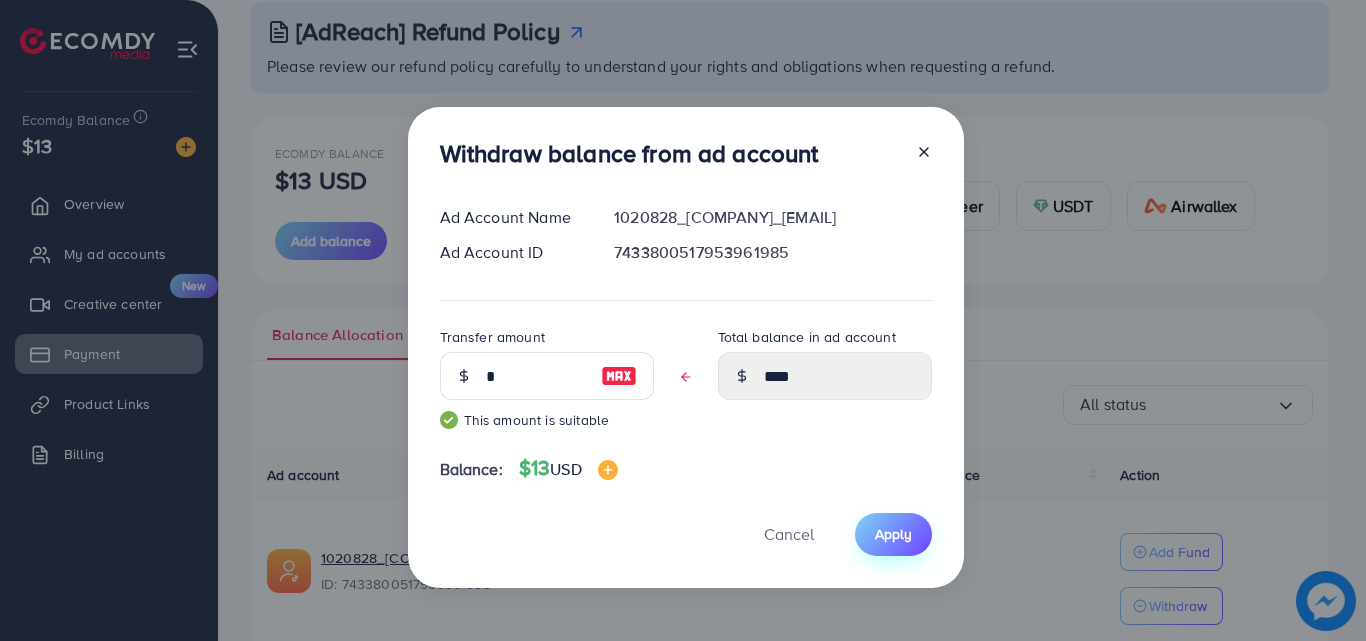 click on "Apply" at bounding box center [893, 534] 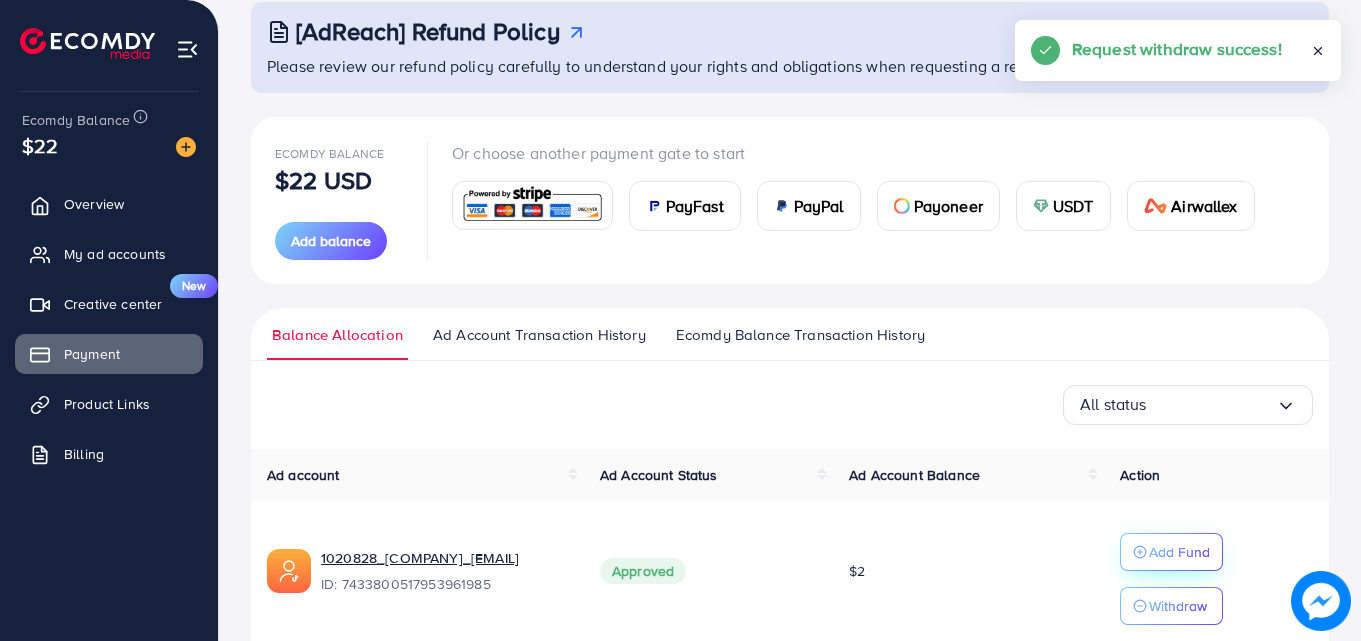 click on "Add Fund" at bounding box center [1171, 552] 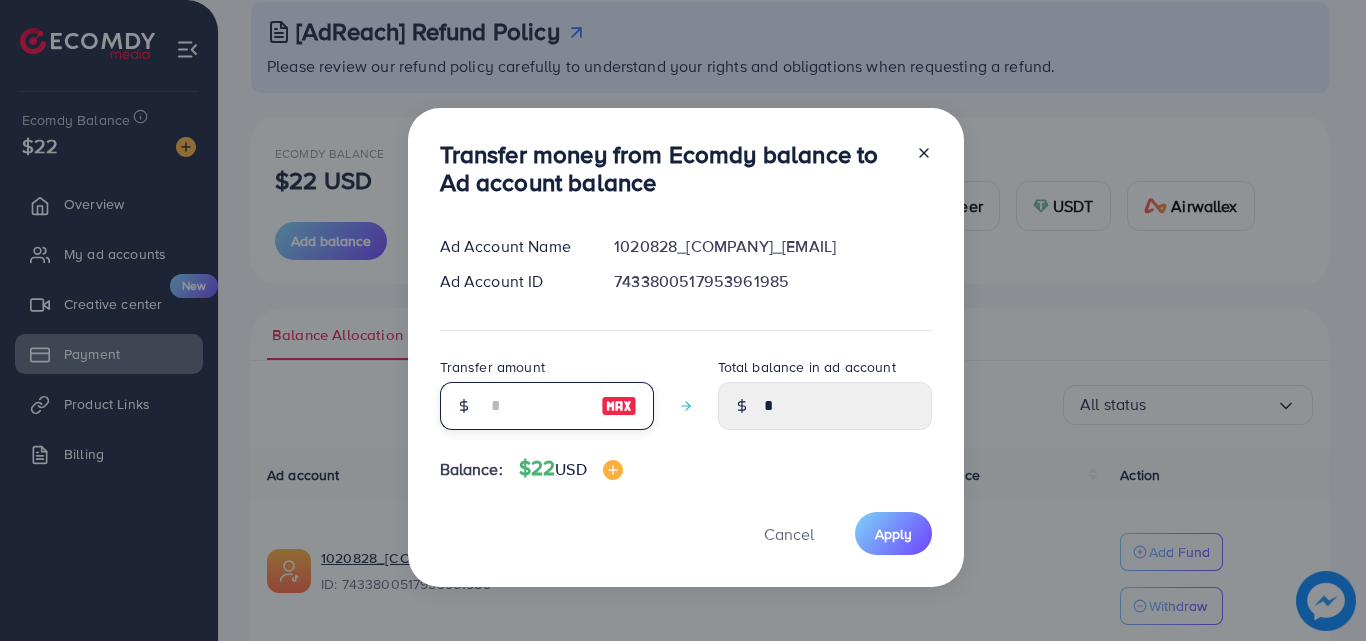 click at bounding box center (536, 406) 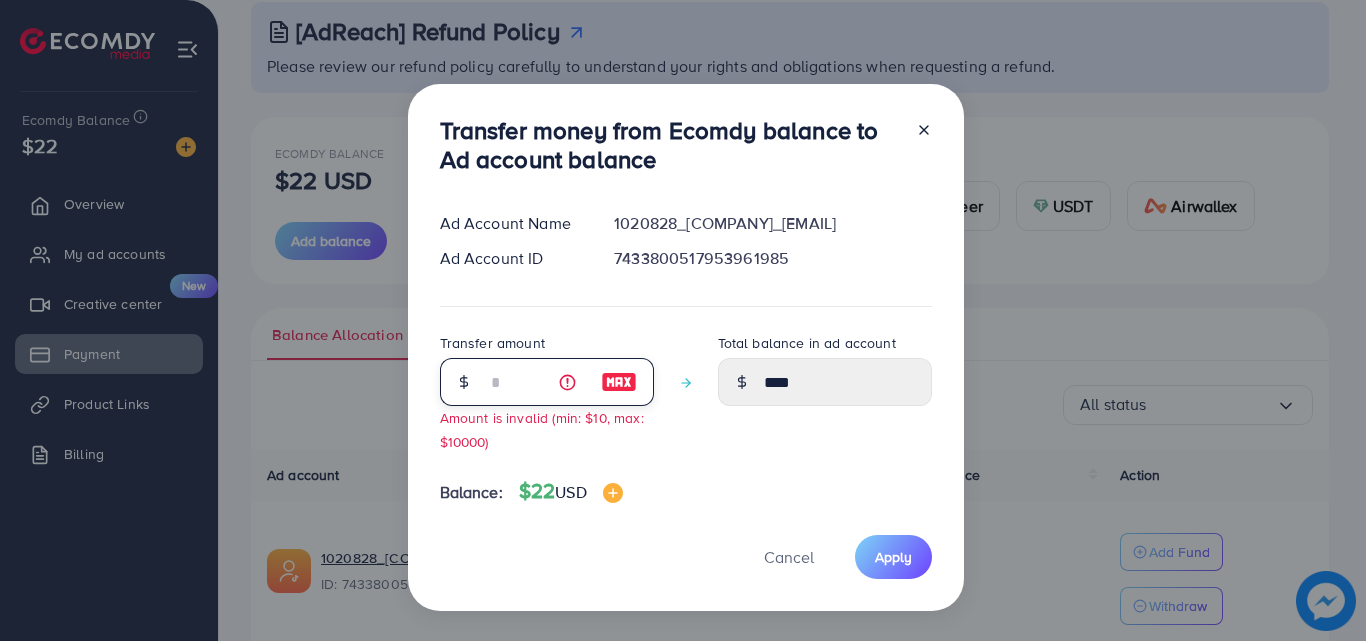 type on "**" 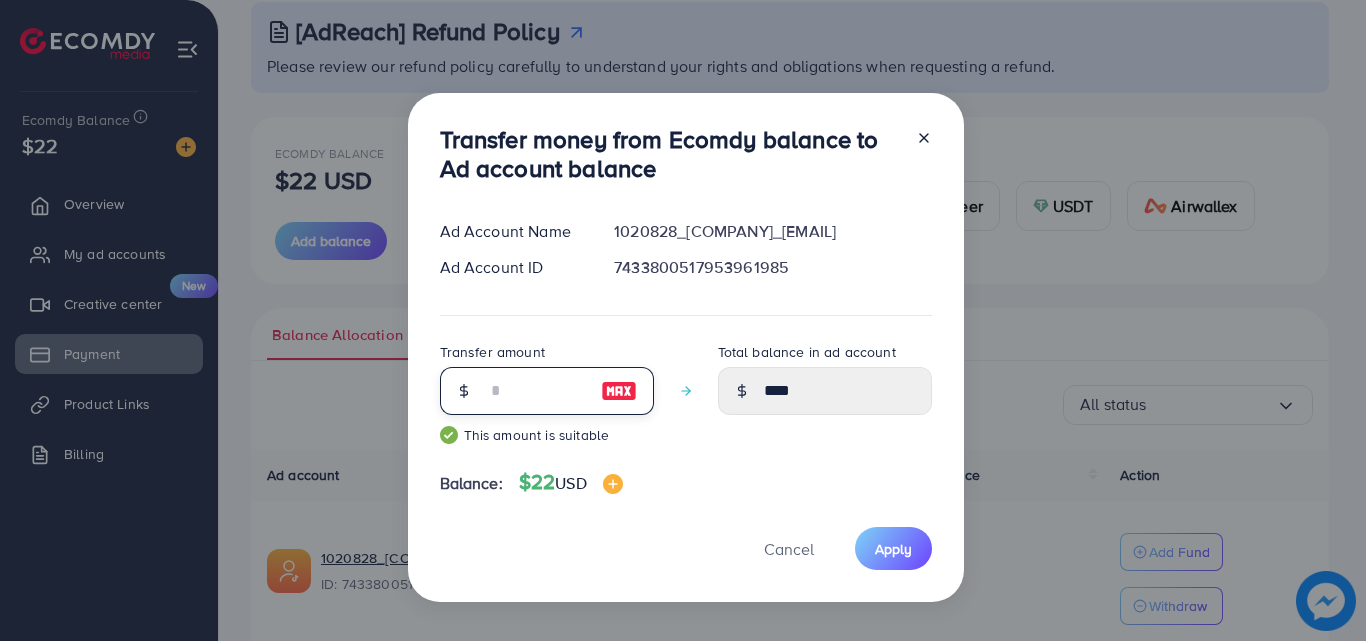 type on "*****" 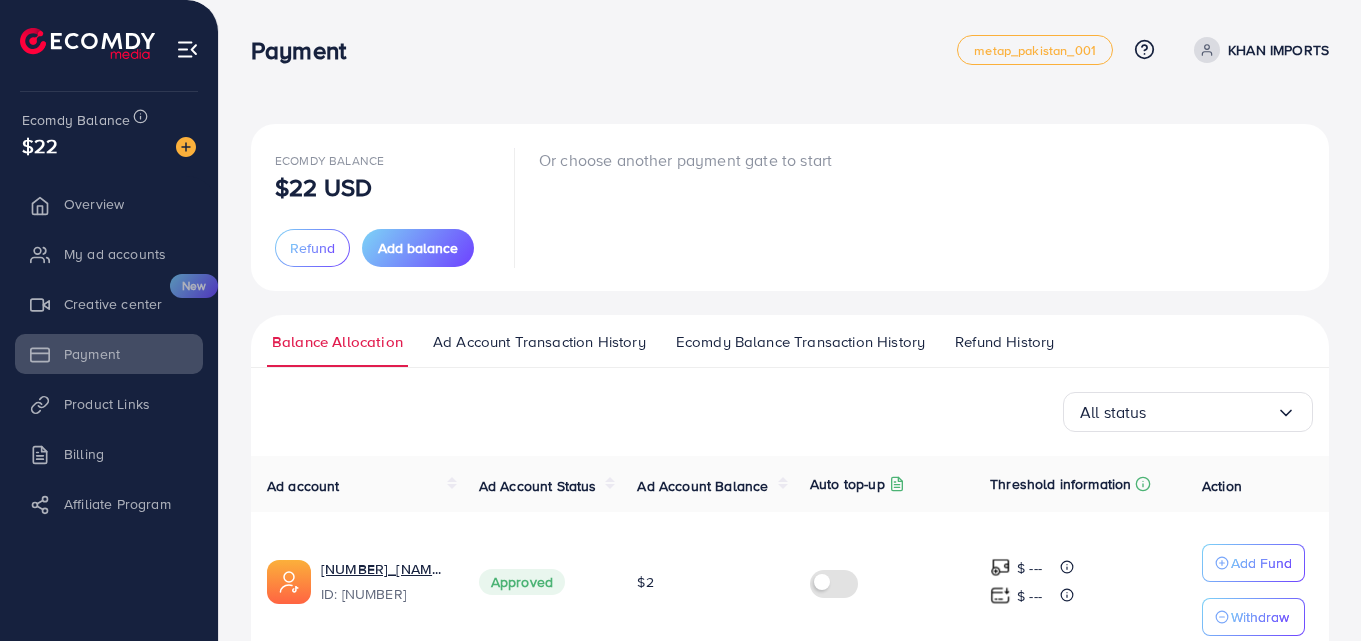 scroll, scrollTop: 0, scrollLeft: 0, axis: both 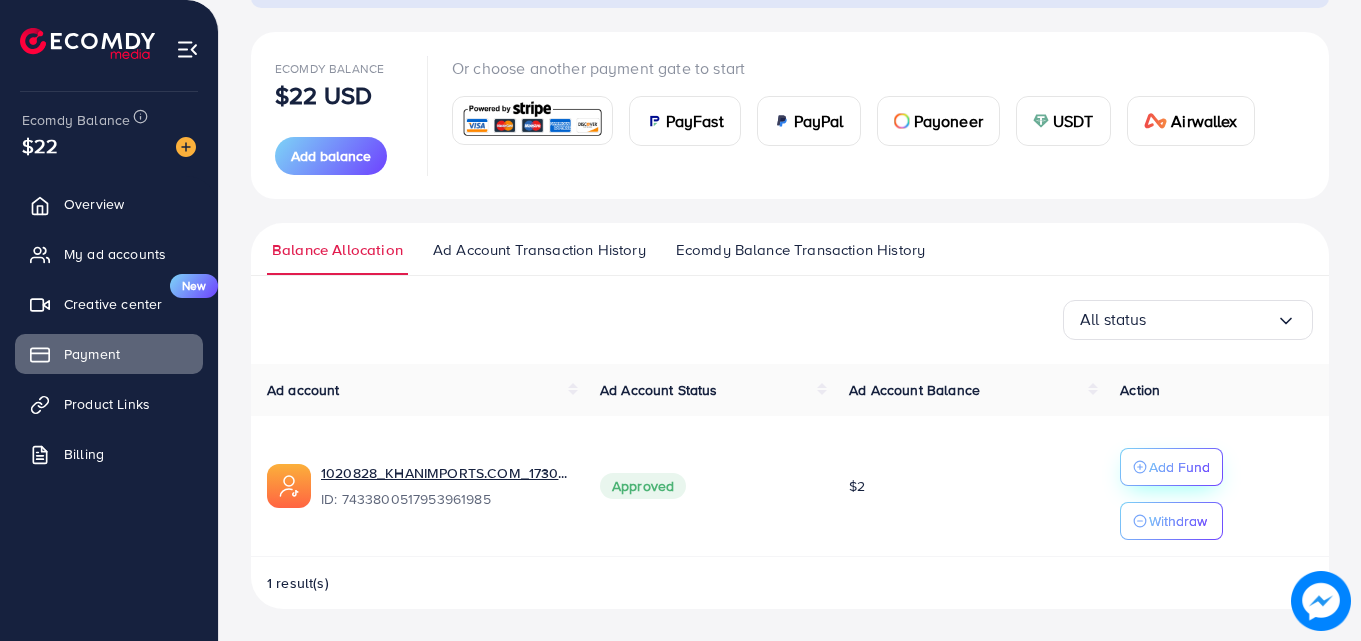 click on "Add Fund" at bounding box center (1171, 467) 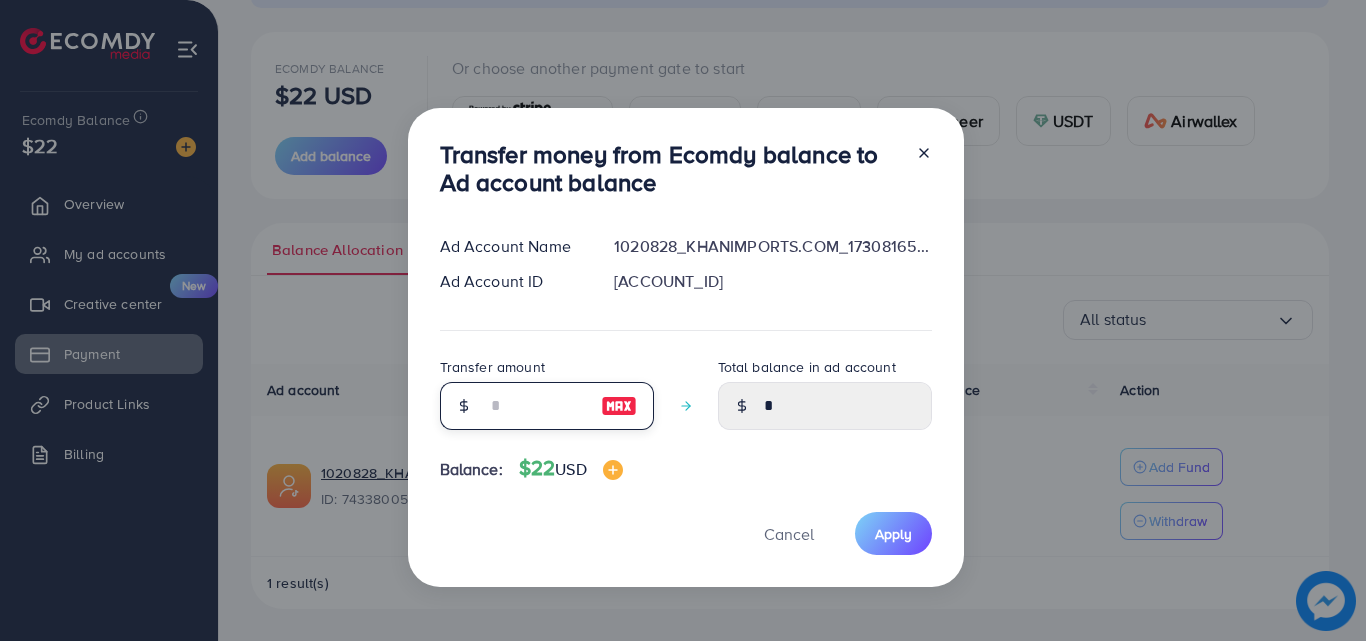 click at bounding box center (536, 406) 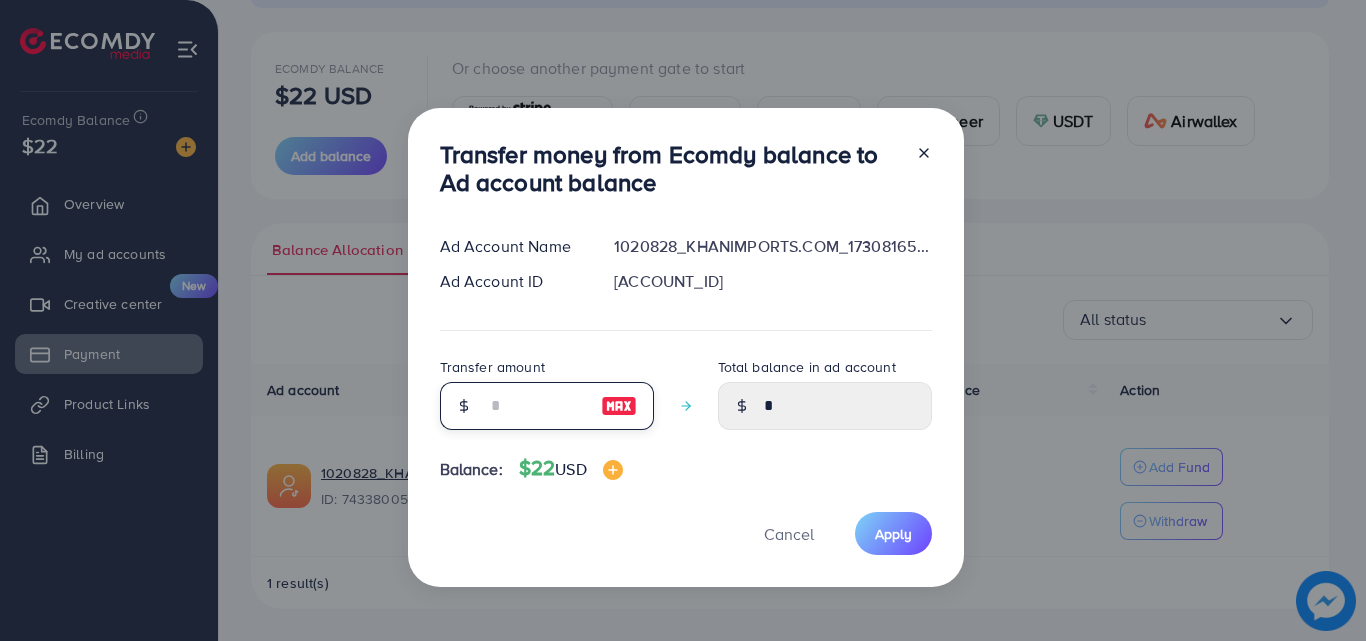 type on "*" 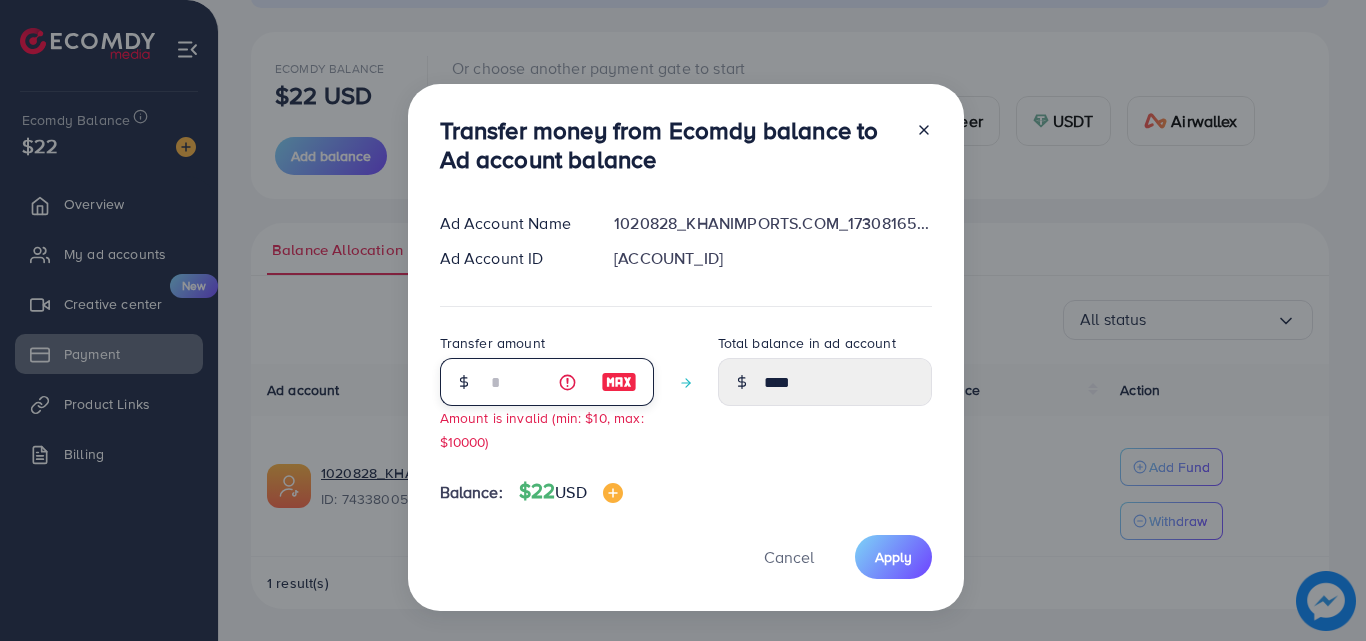type on "**" 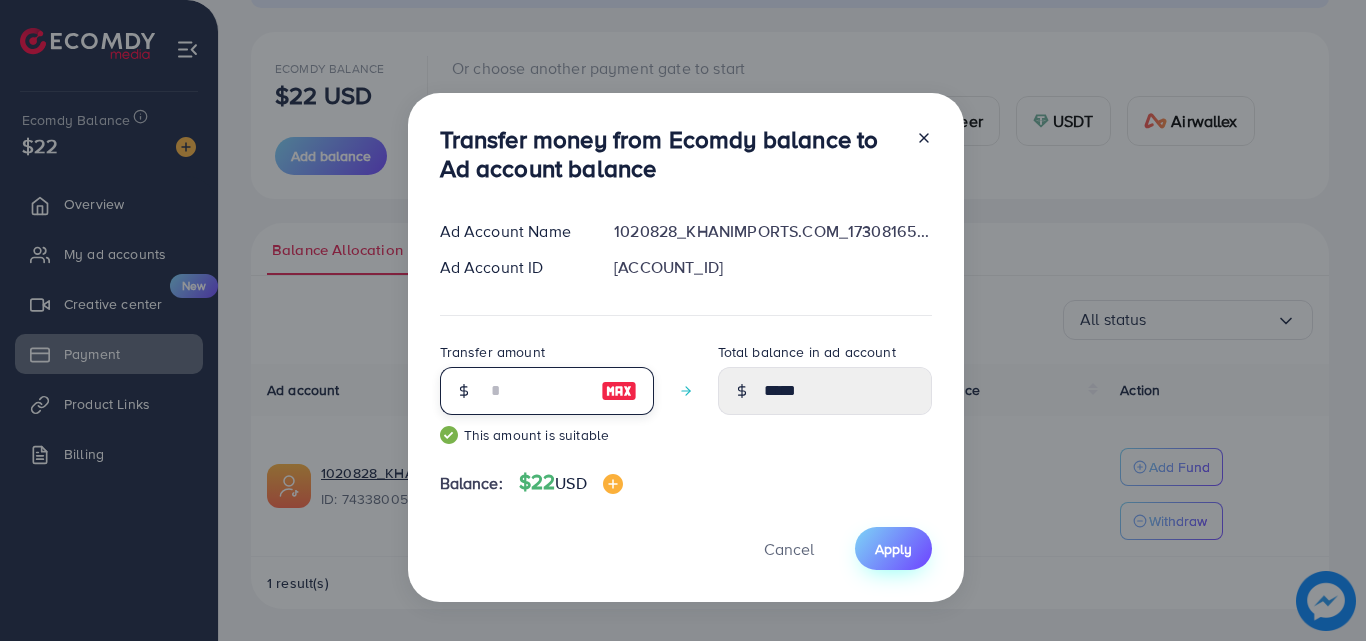 type on "**" 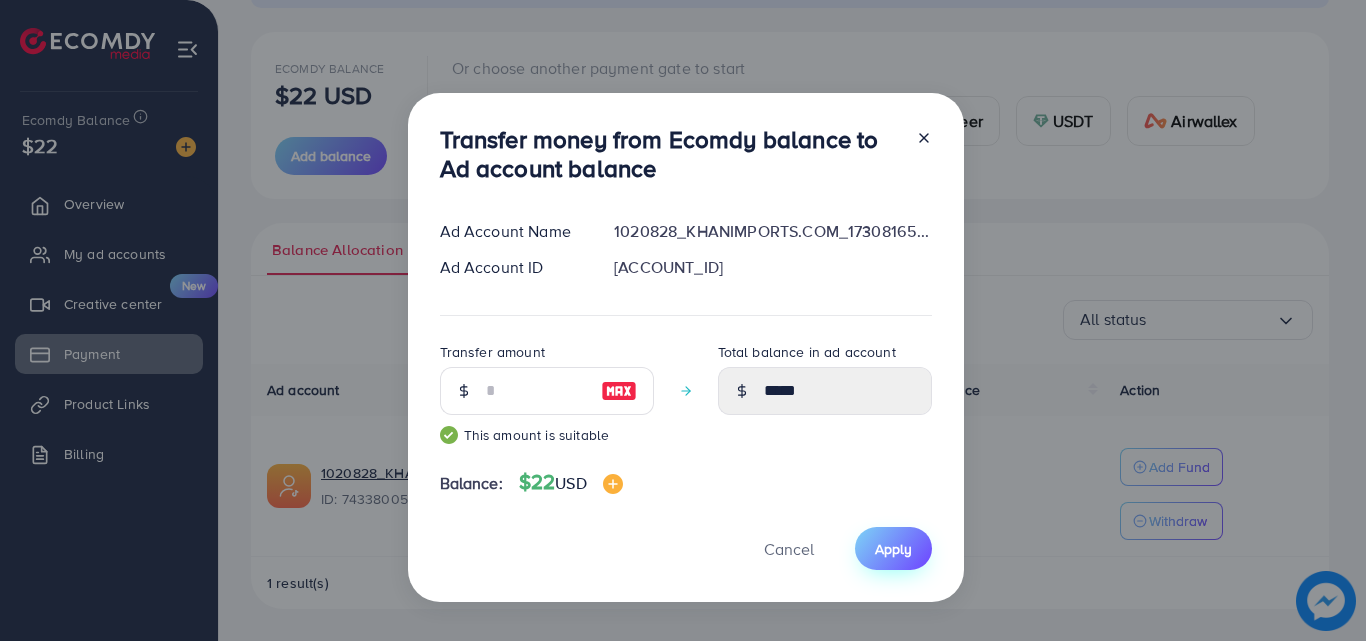 click on "Apply" at bounding box center (893, 548) 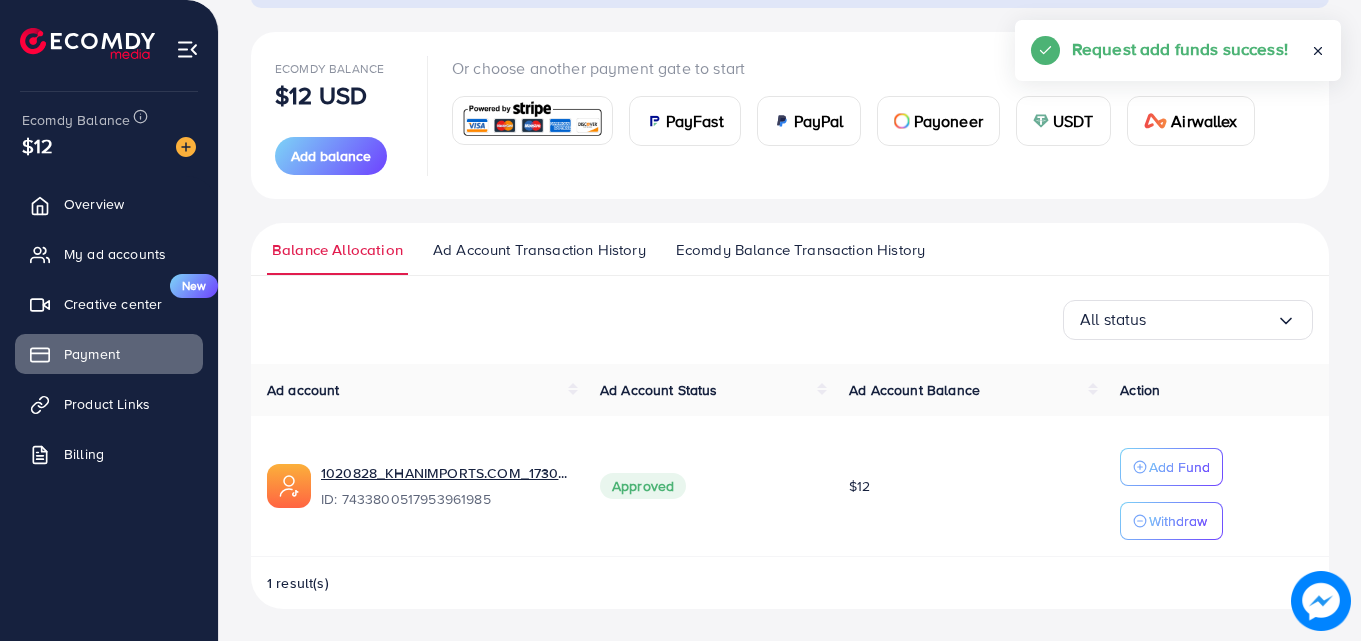 click on "Withdraw" at bounding box center [1178, 521] 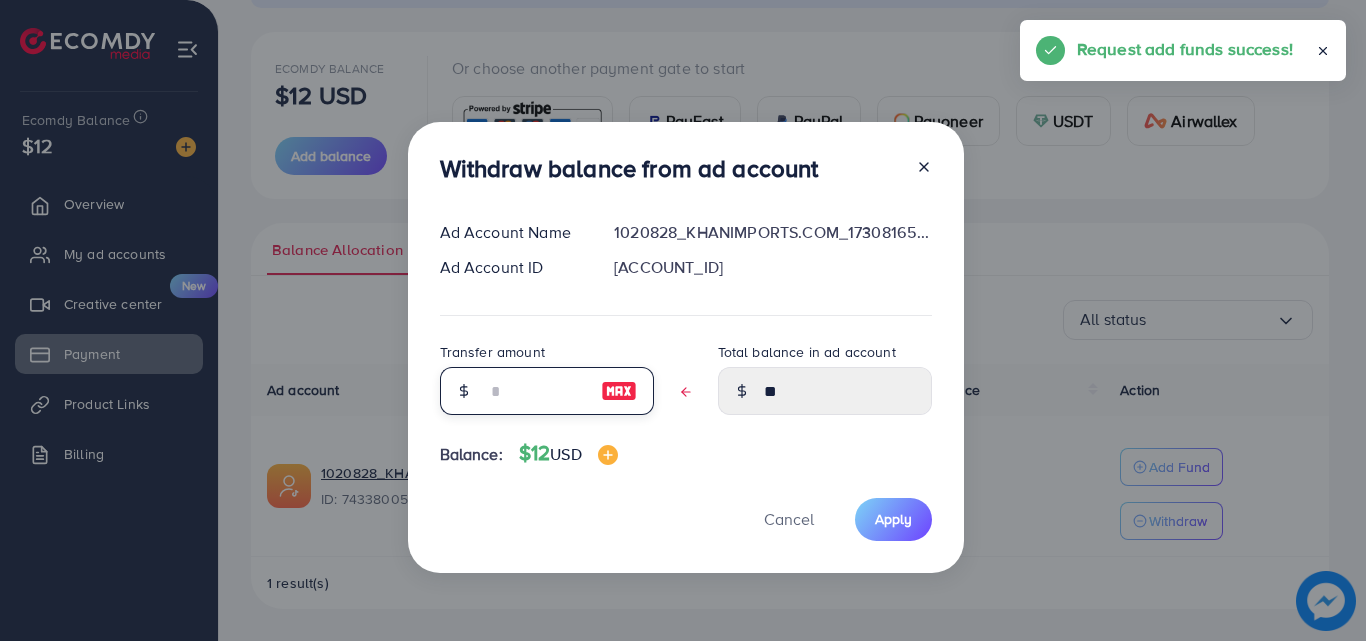 click at bounding box center [536, 391] 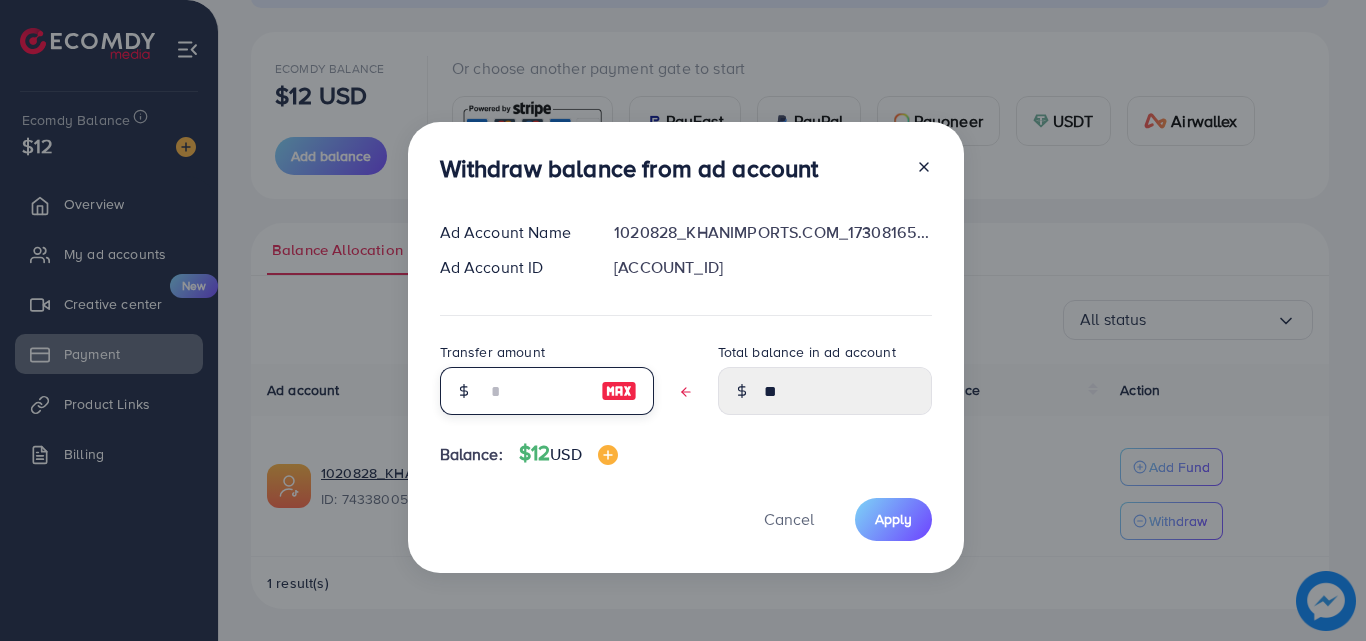 type on "*" 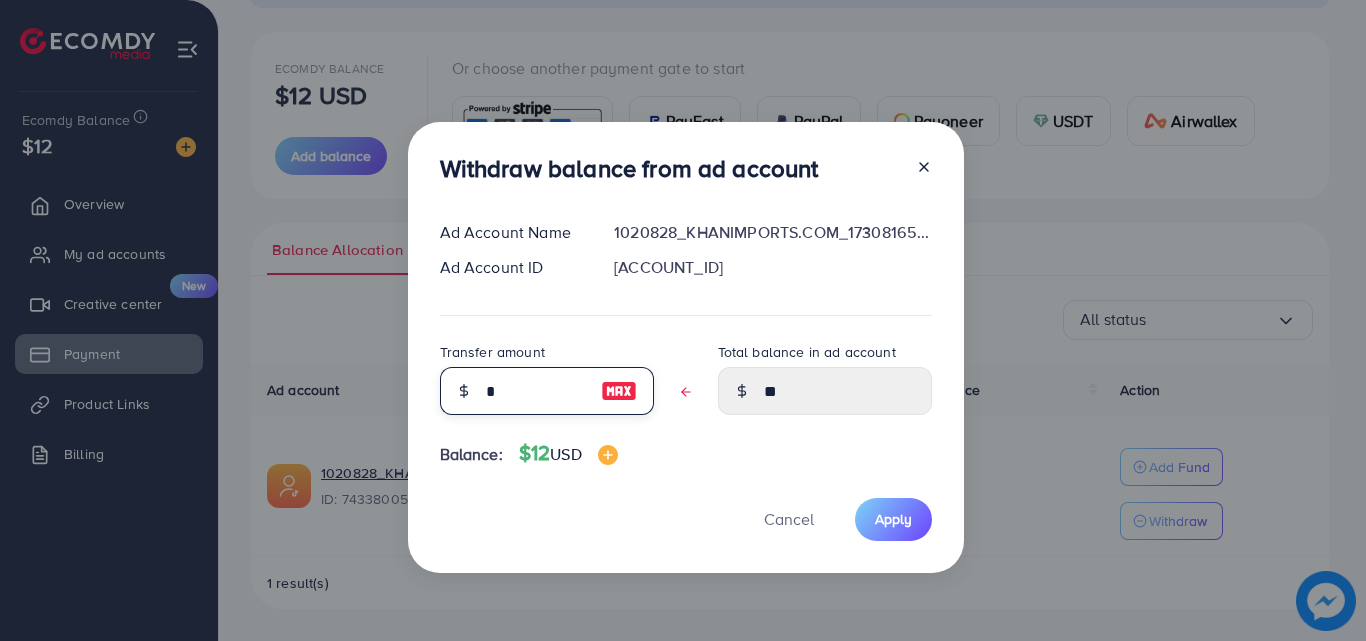 type on "****" 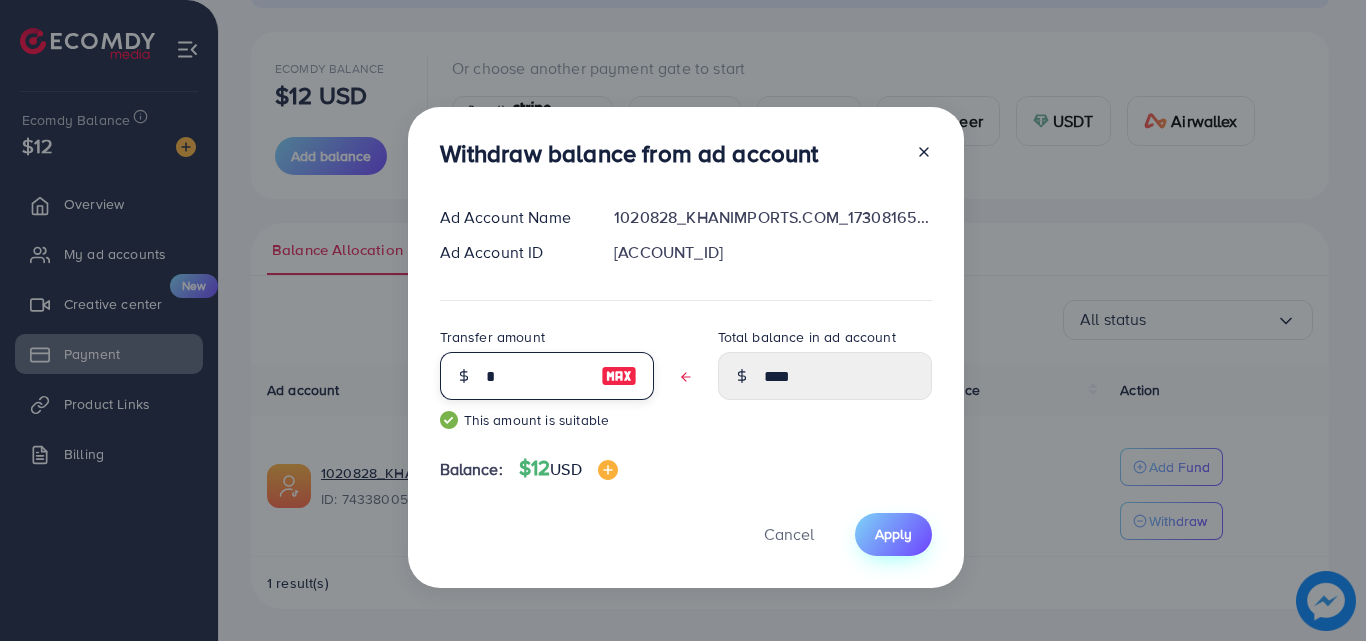 type on "*" 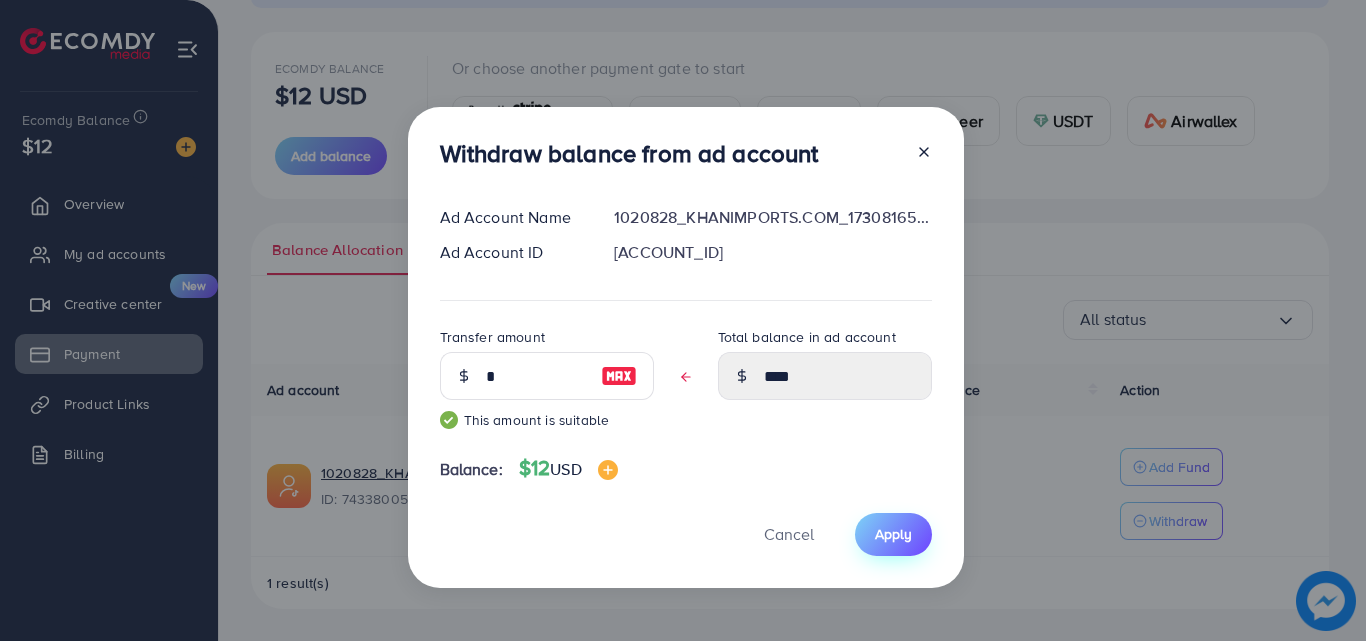 click on "Apply" at bounding box center [893, 534] 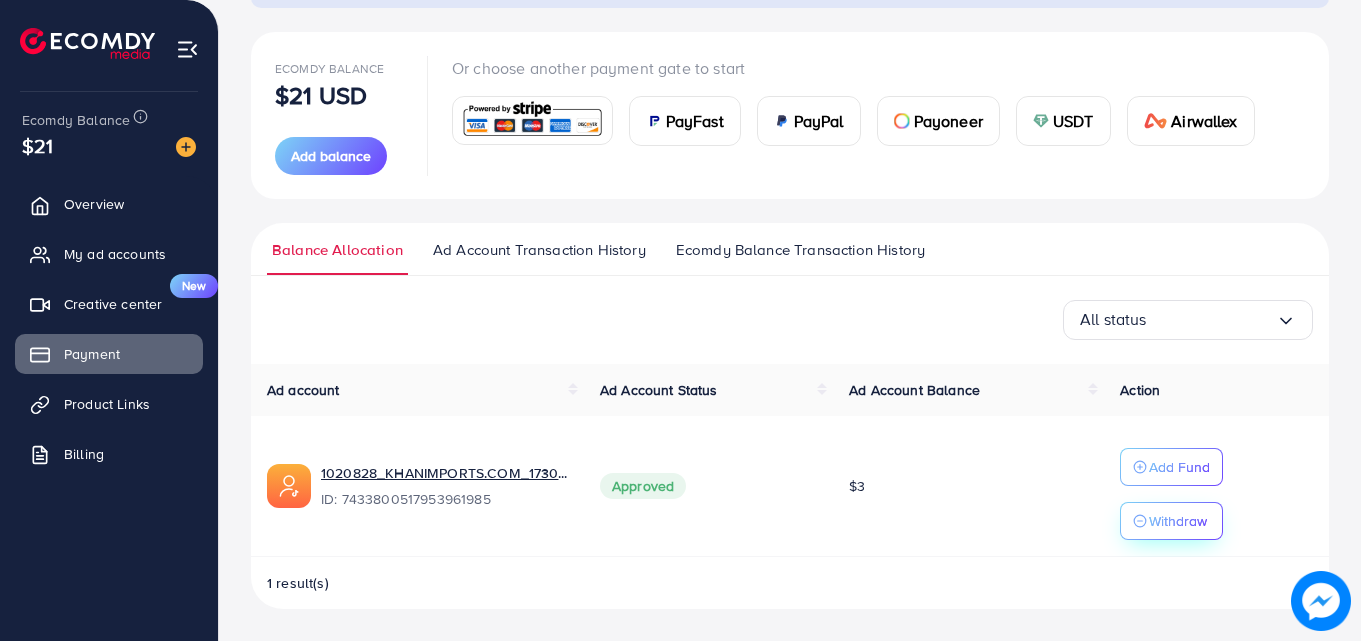 click on "Withdraw" at bounding box center [1178, 521] 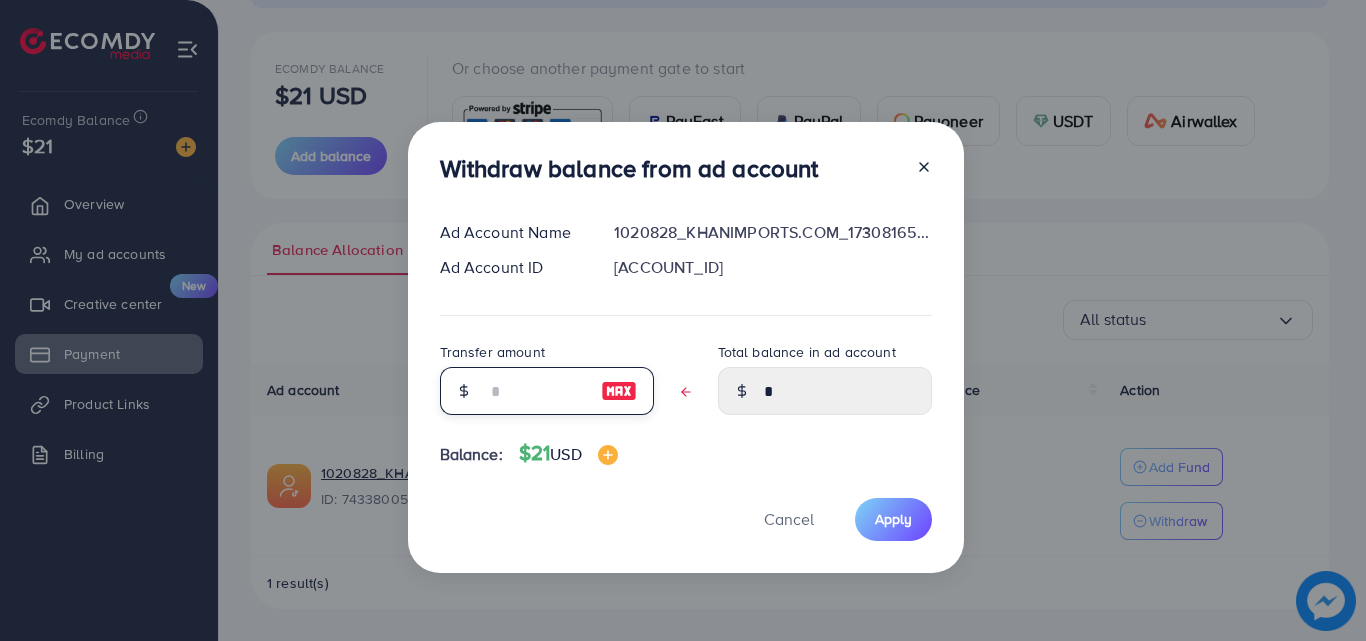 click at bounding box center [536, 391] 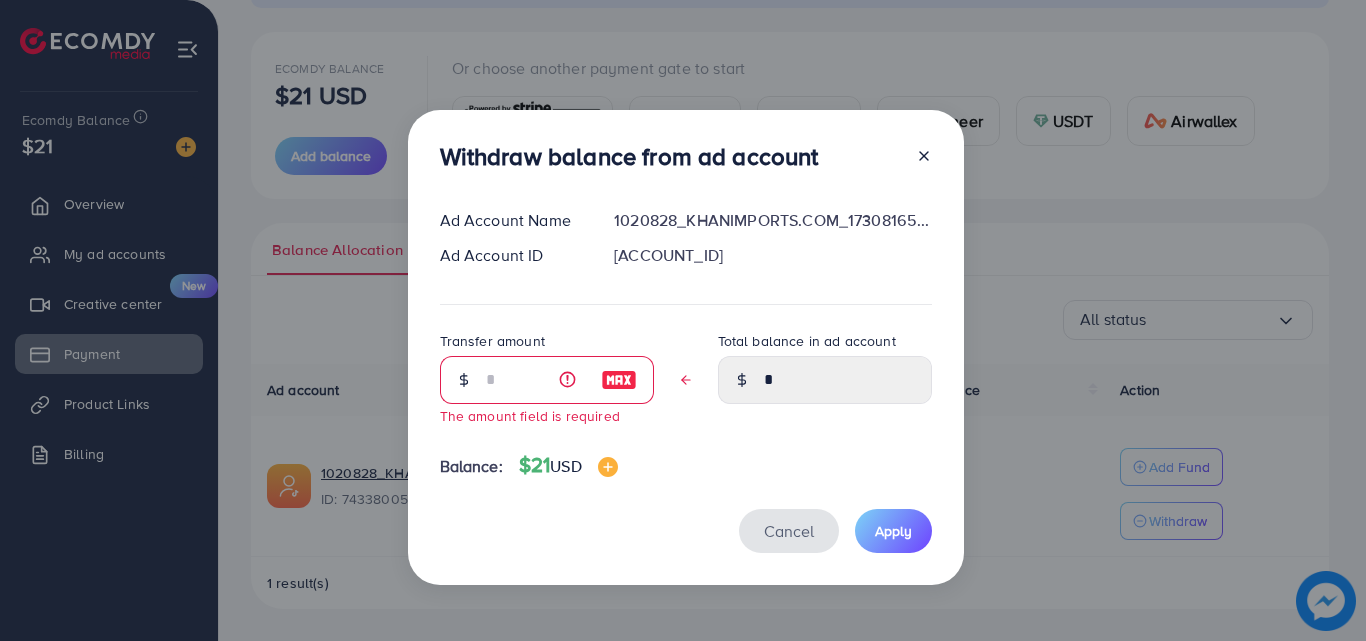 click on "Cancel" at bounding box center (789, 530) 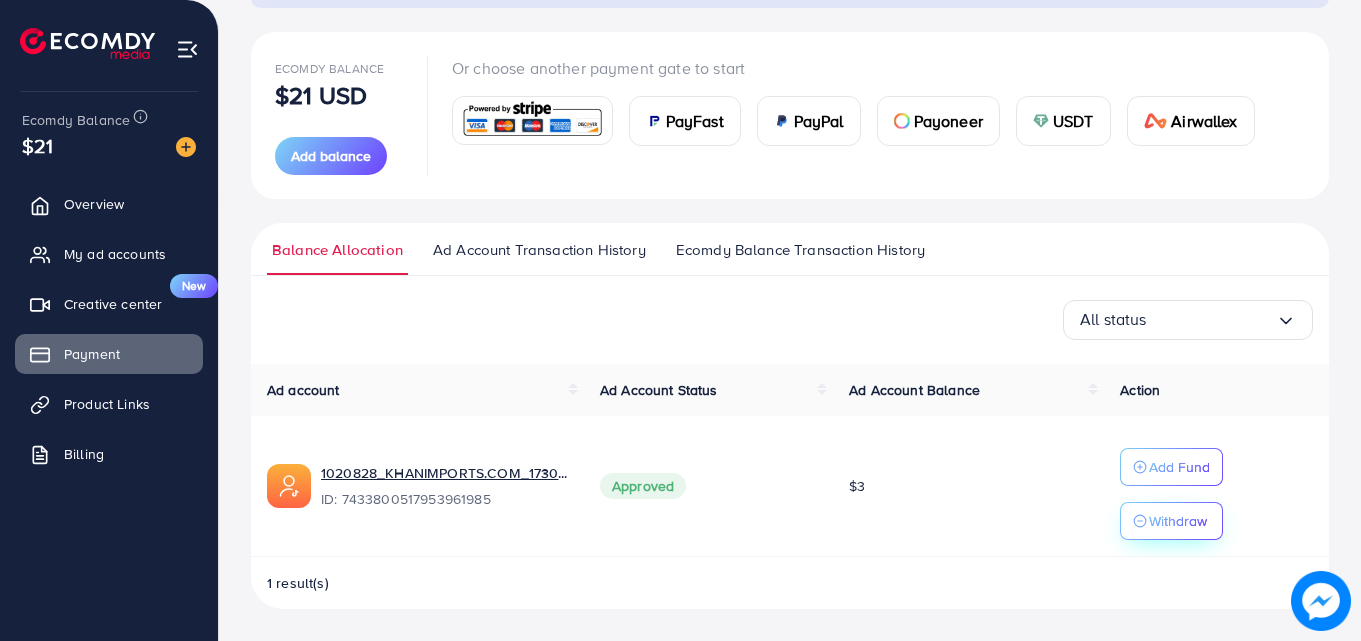 click on "Withdraw" at bounding box center [1178, 521] 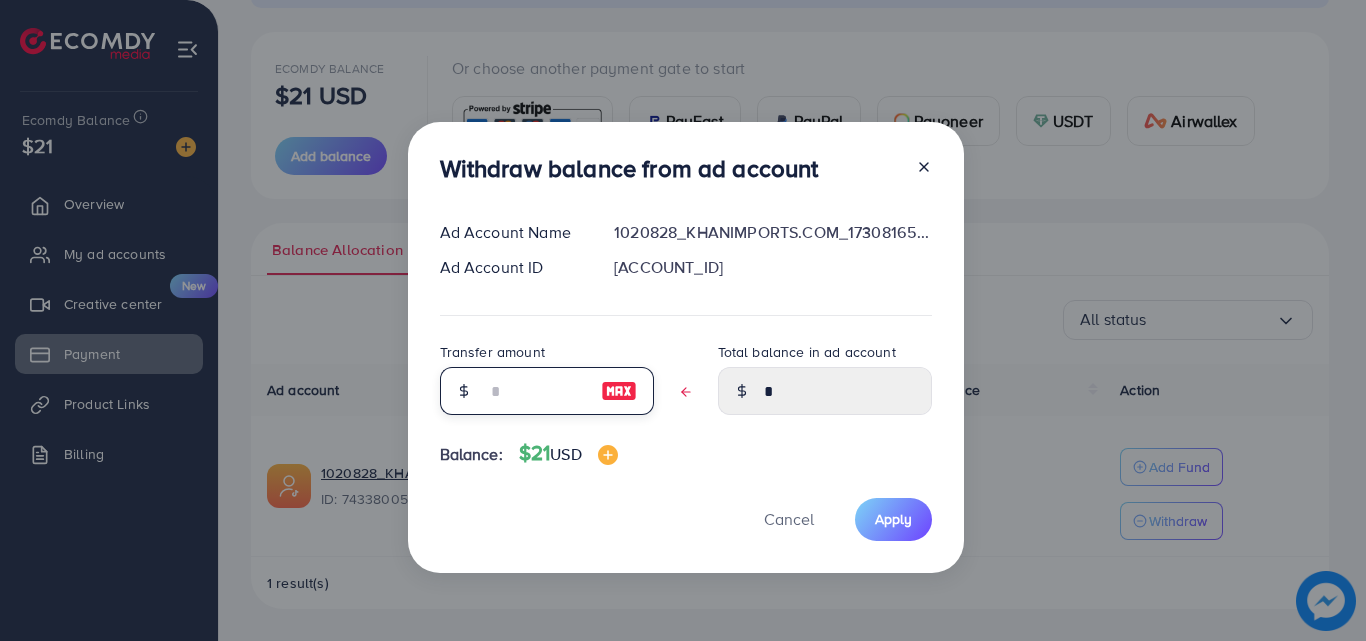 click at bounding box center (536, 391) 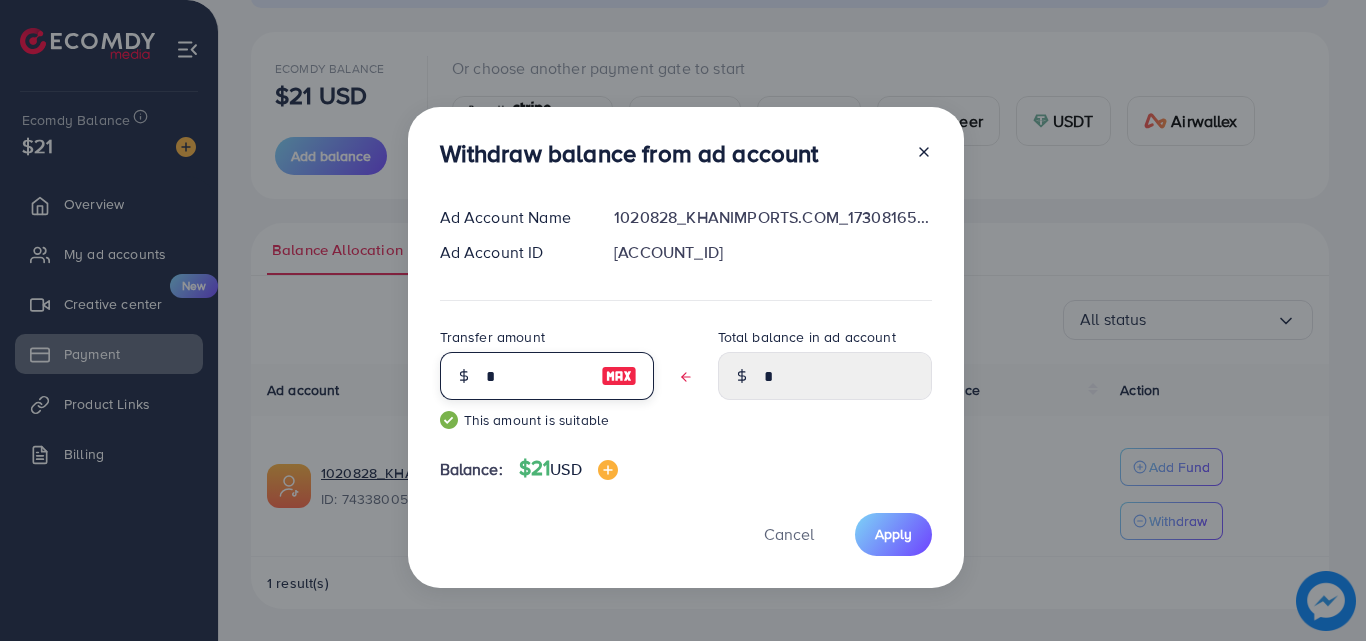 type on "****" 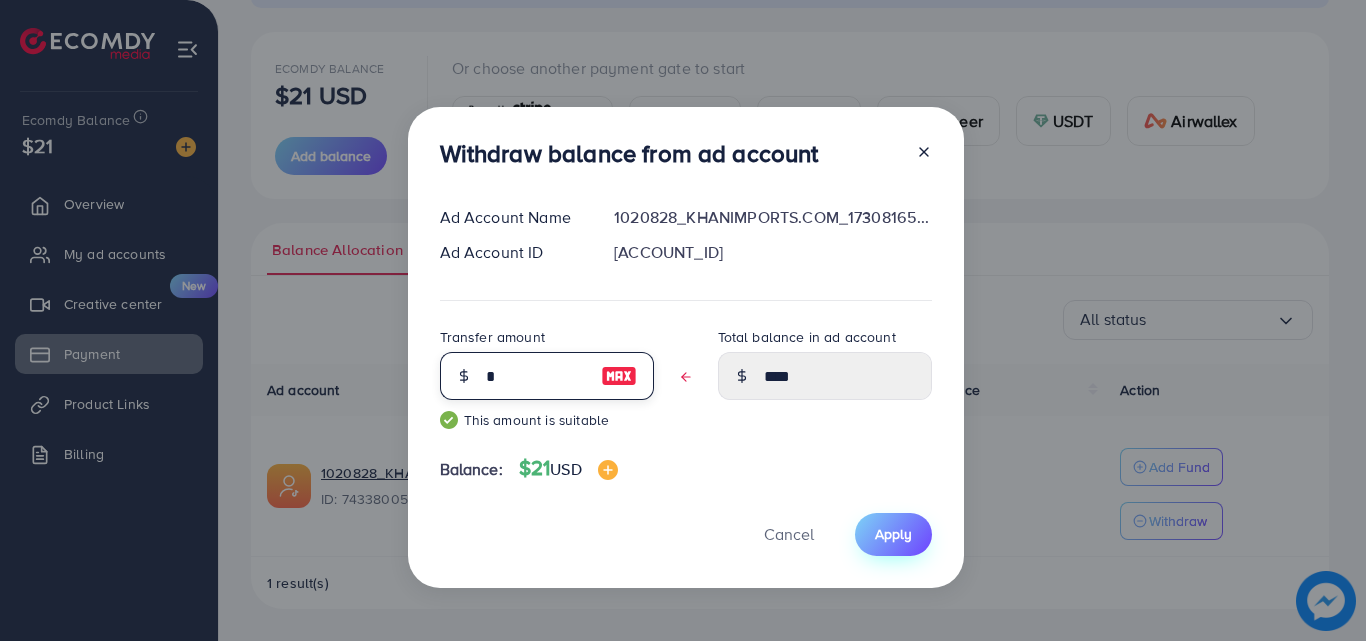 type on "*" 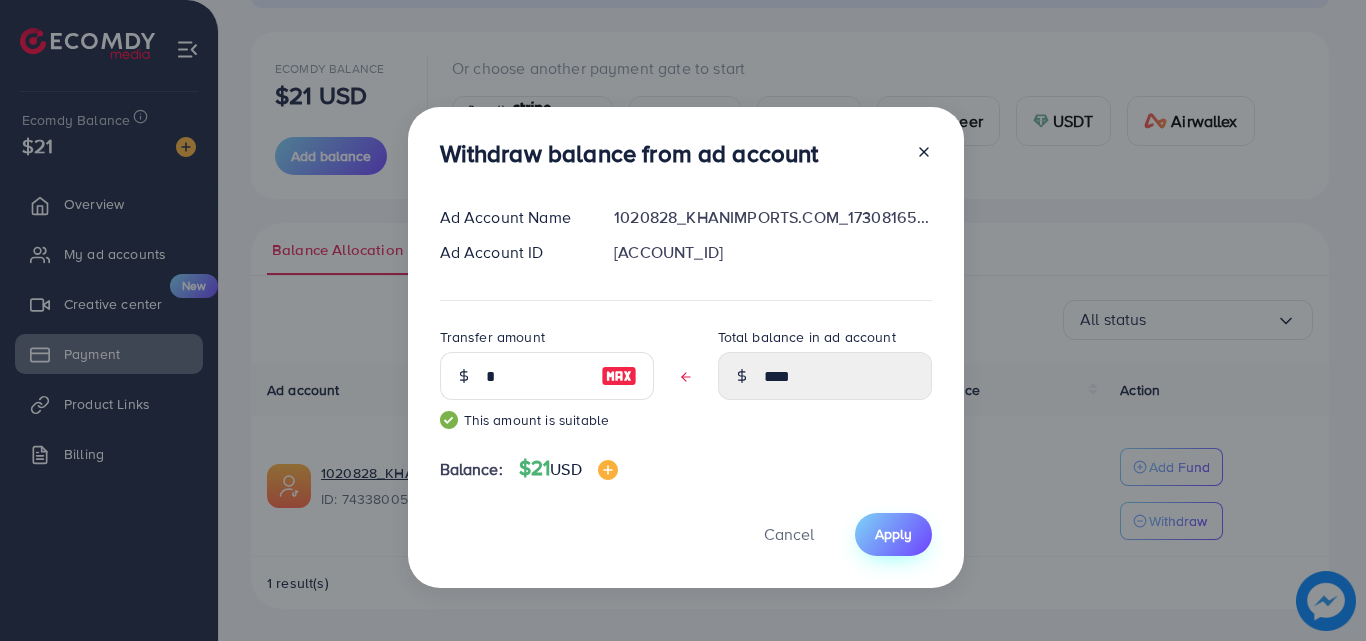 click on "Apply" at bounding box center [893, 534] 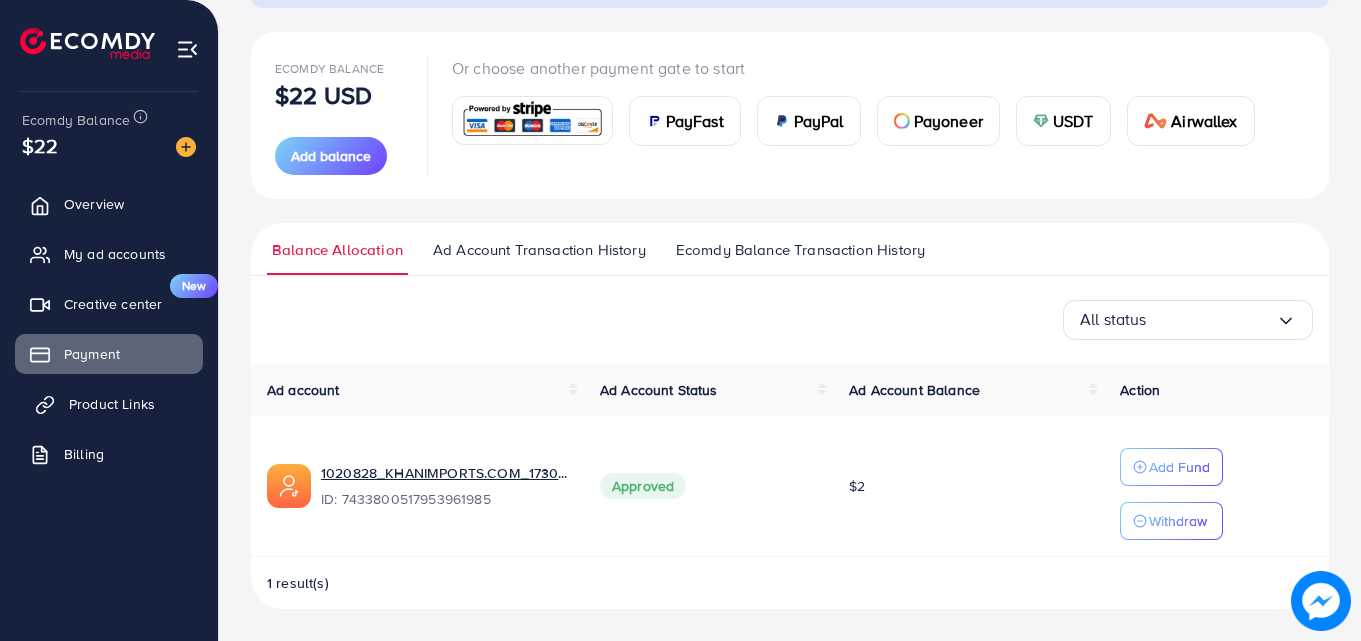 click on "Product Links" at bounding box center (112, 404) 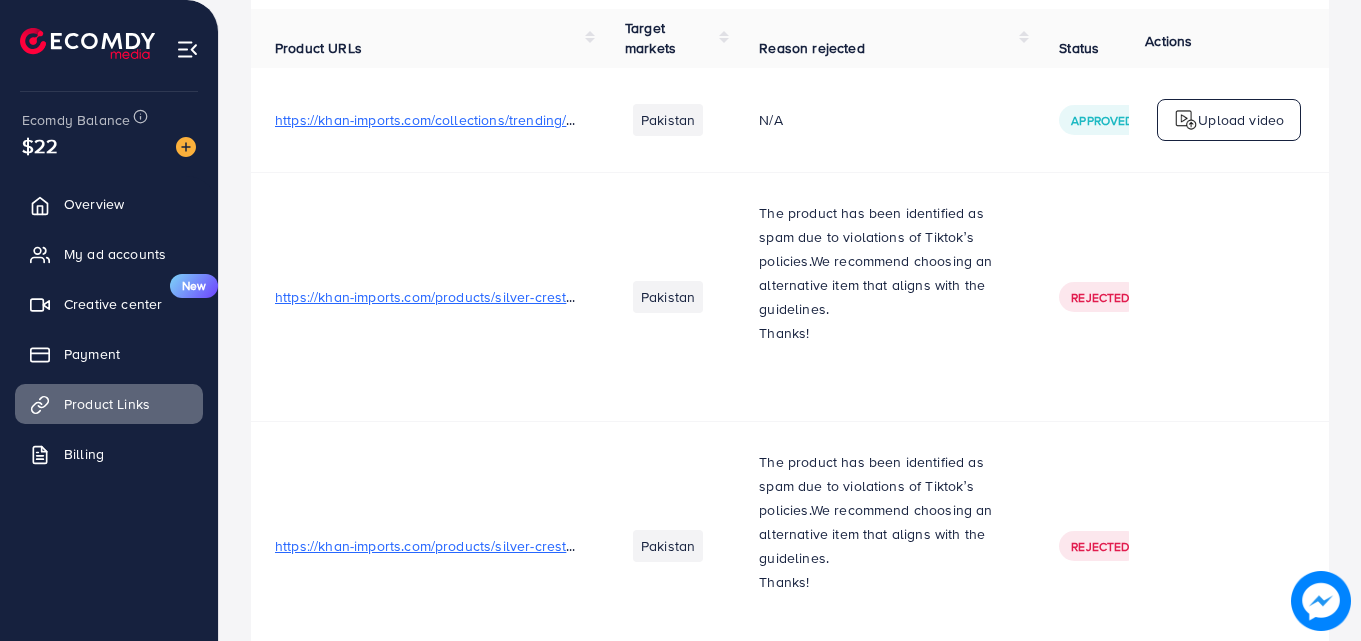 scroll, scrollTop: 0, scrollLeft: 0, axis: both 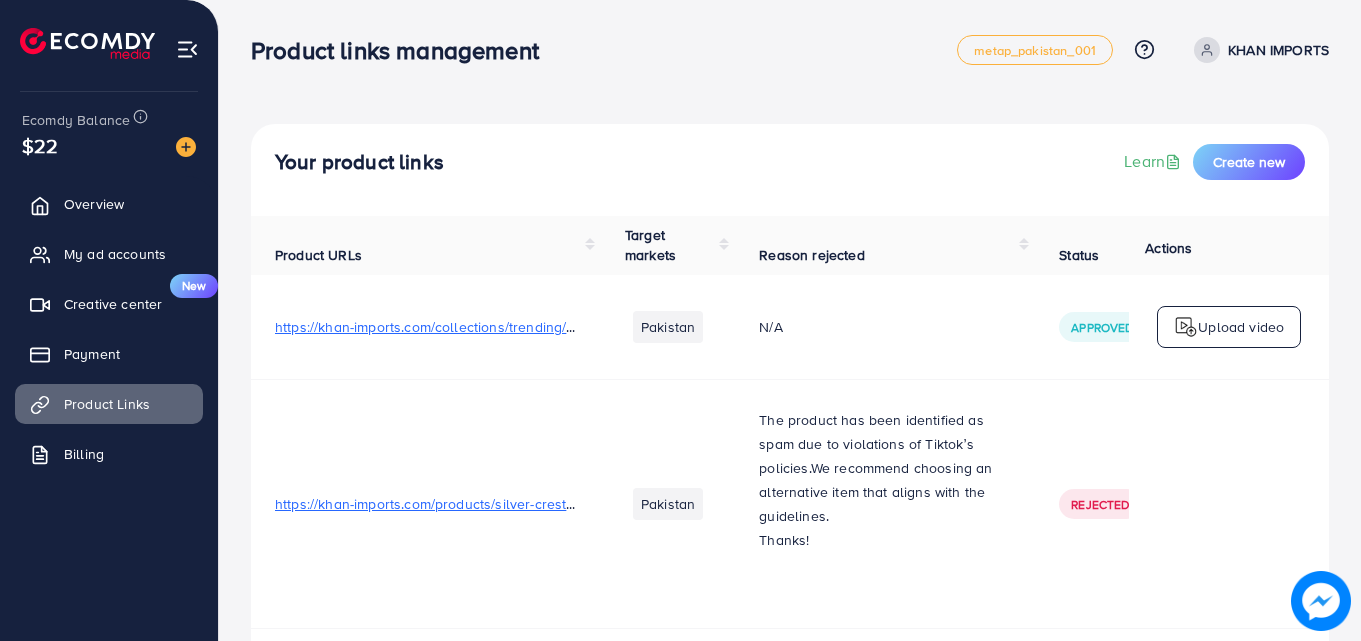 click on "The product has been identified as spam due to violations of Tiktok’s policies.We recommend choosing an alternative item that aligns with the guidelines.  Thanks!" at bounding box center [885, 503] 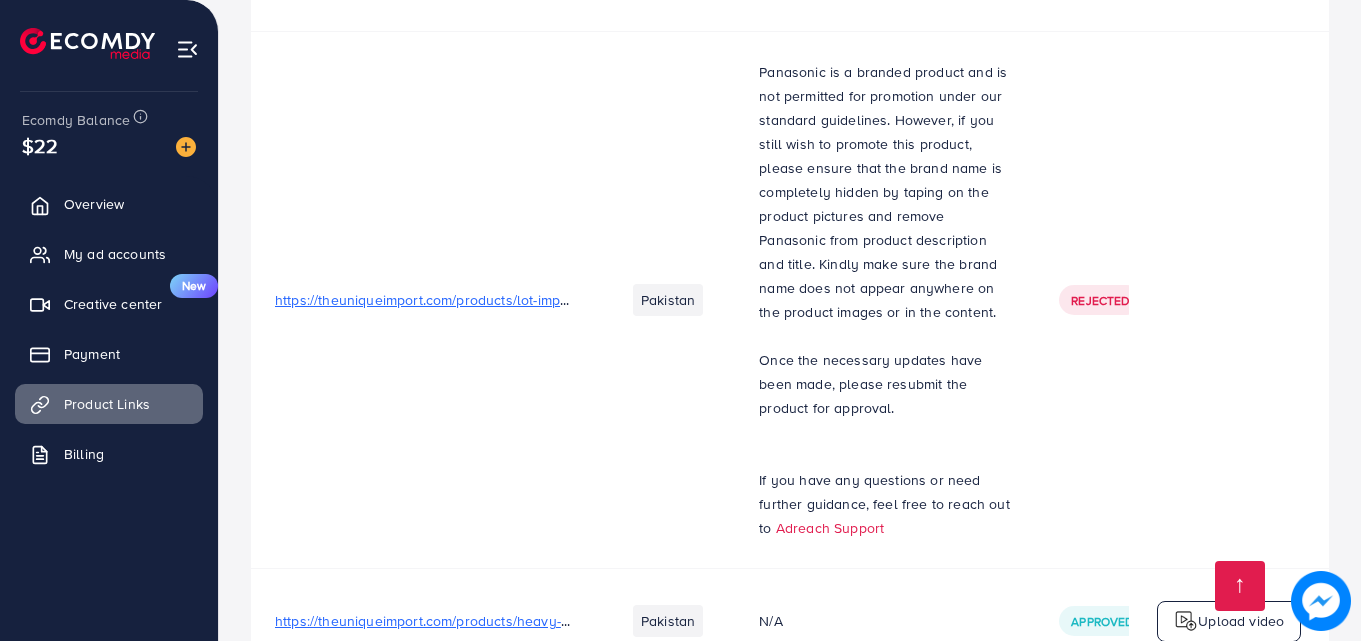 scroll, scrollTop: 10465, scrollLeft: 0, axis: vertical 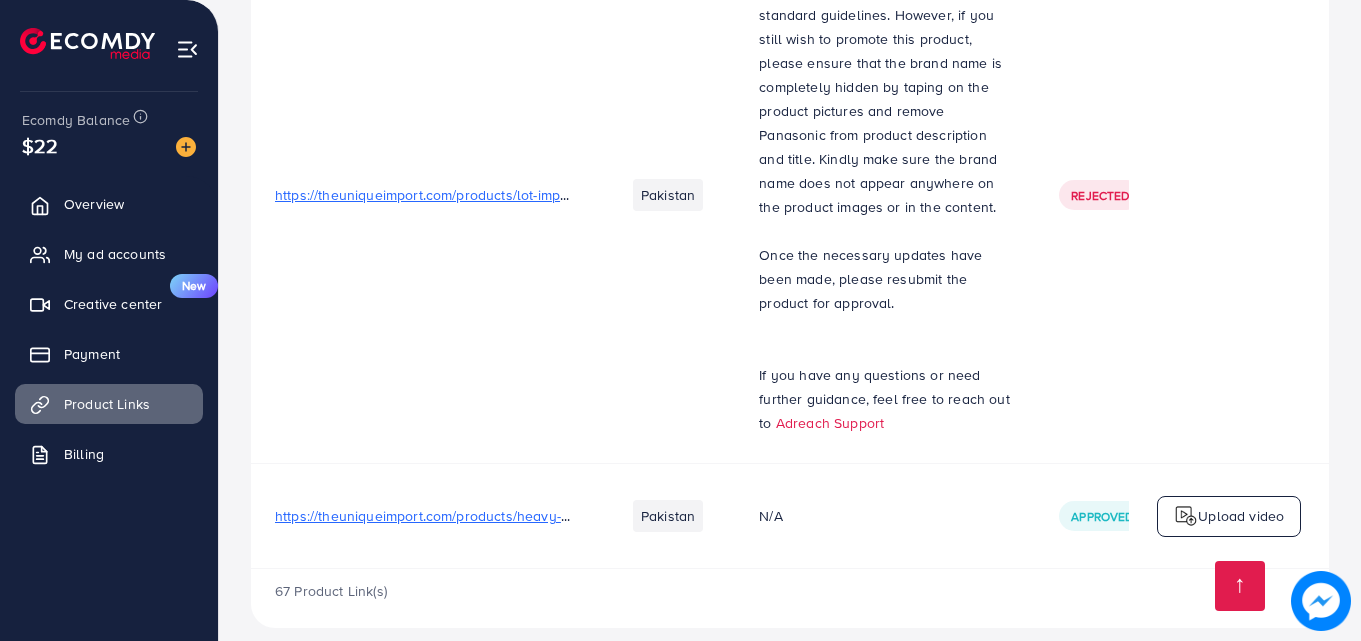 click on "N/A" at bounding box center (885, 516) 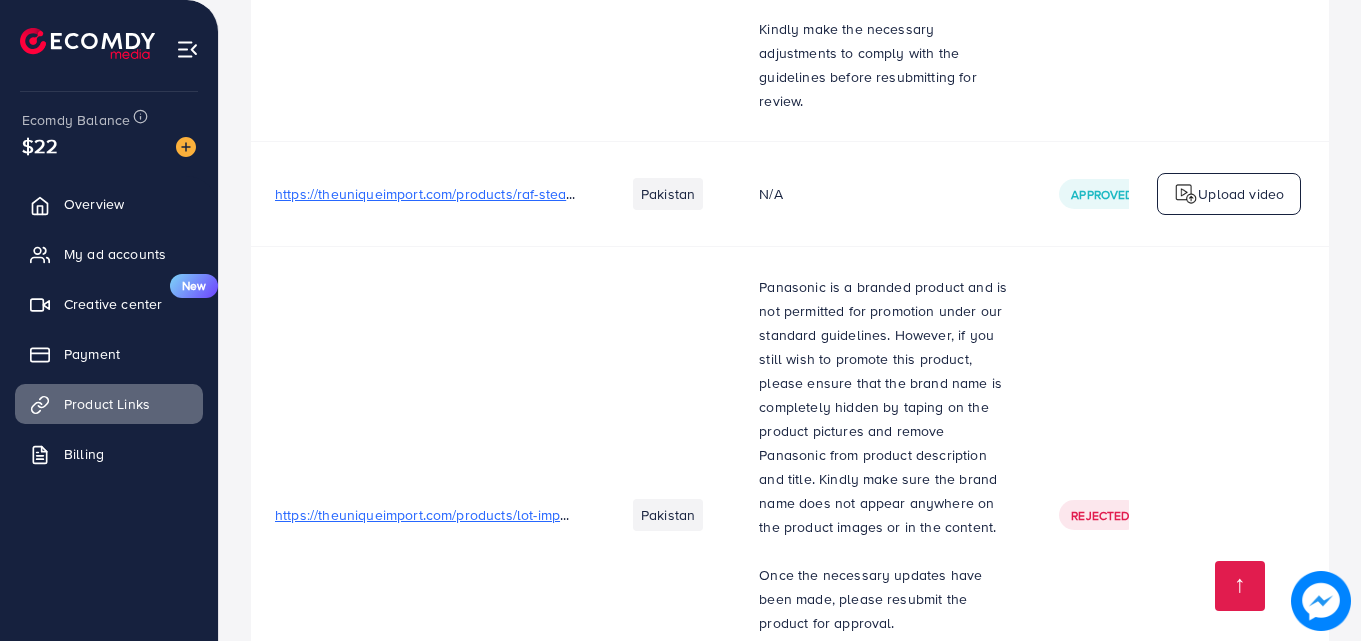 scroll, scrollTop: 10025, scrollLeft: 0, axis: vertical 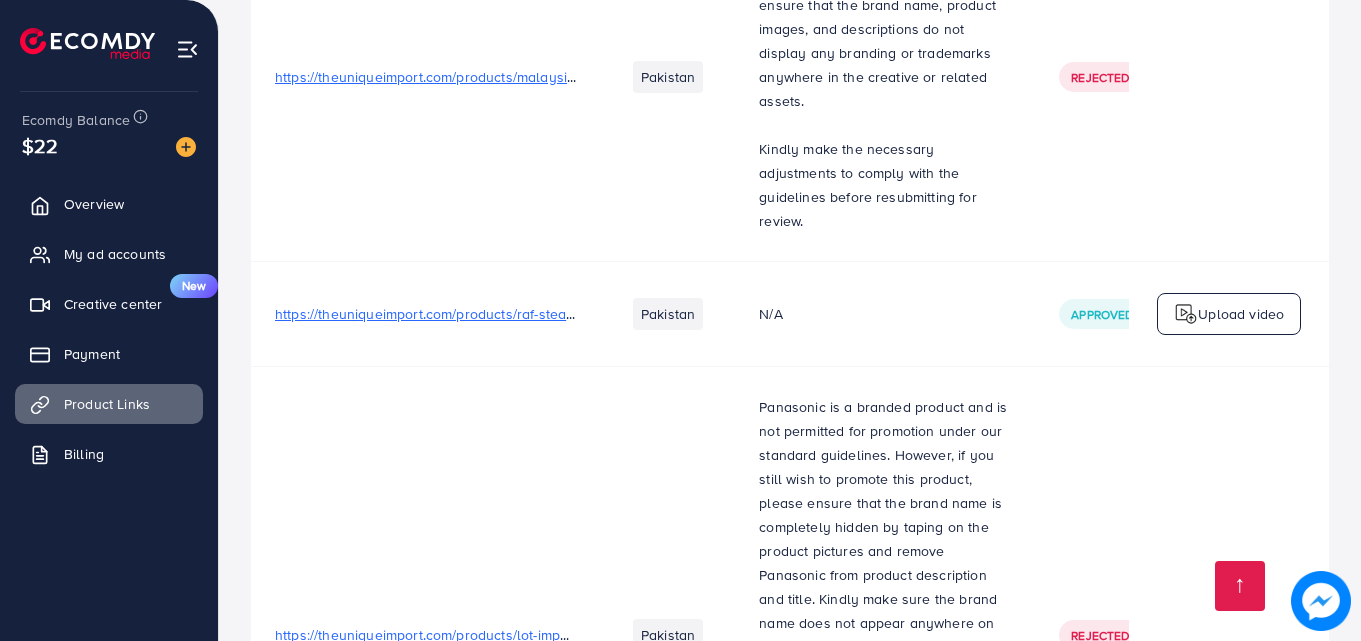 click on "https://theuniqueimport.com/products/raf-steam-iron-german-lot" at bounding box center [477, 314] 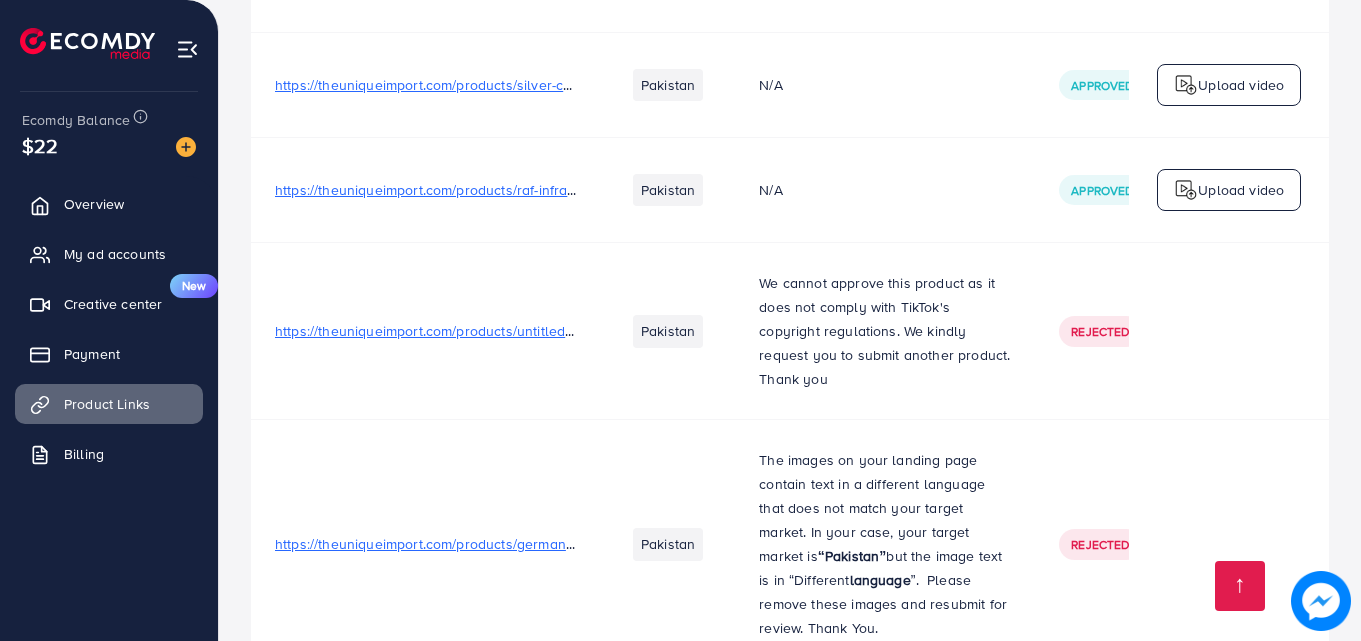 scroll, scrollTop: 8385, scrollLeft: 0, axis: vertical 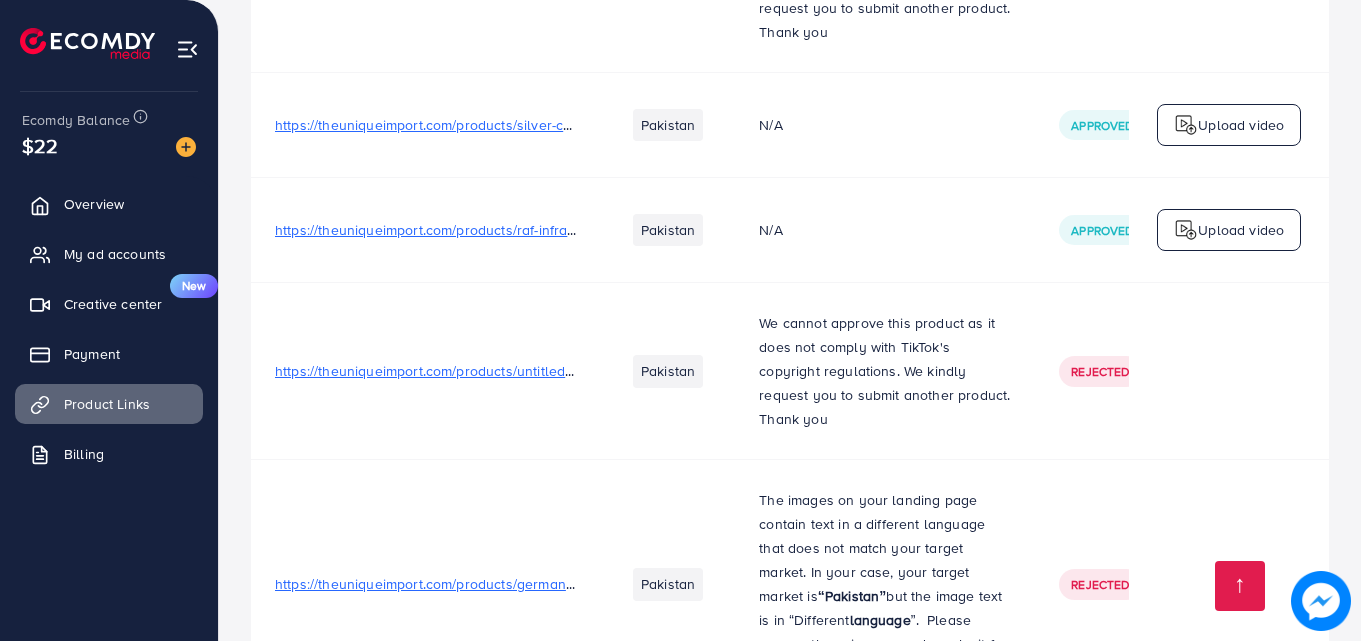click on "https://theuniqueimport.com/products/silver-crest-electric-meat-grinder-chopper-3-liters-stainless-steel-sharp-blades" at bounding box center (646, 125) 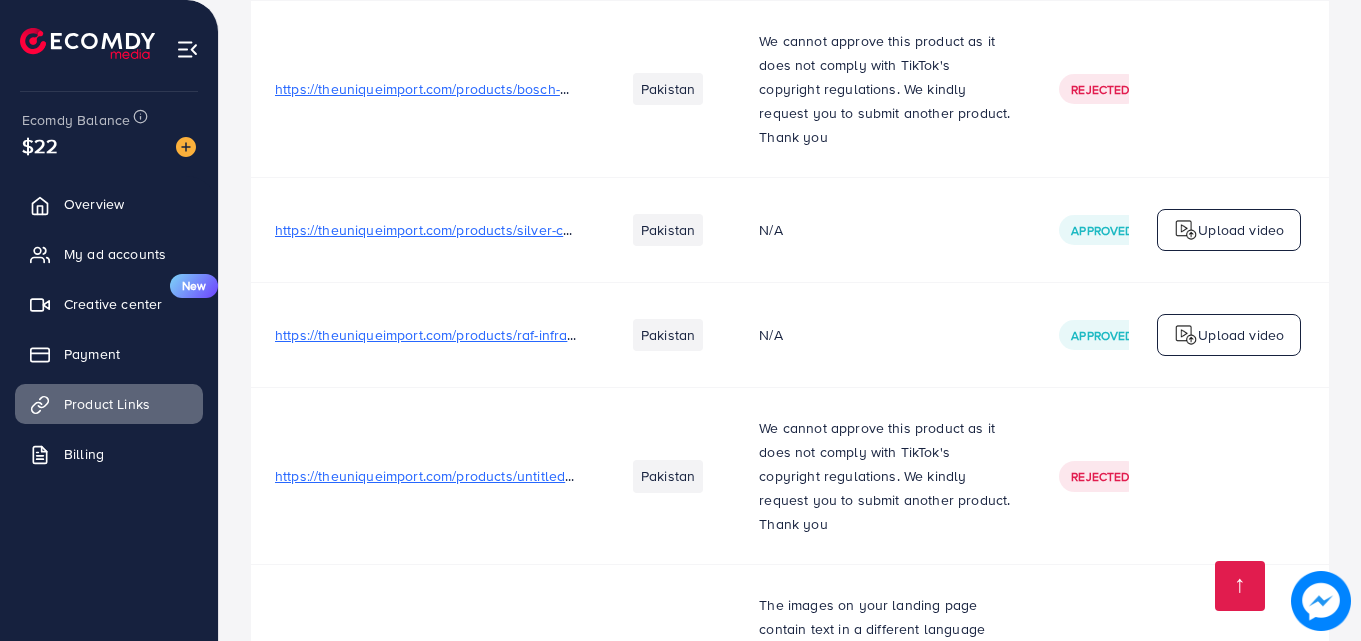 scroll, scrollTop: 8240, scrollLeft: 0, axis: vertical 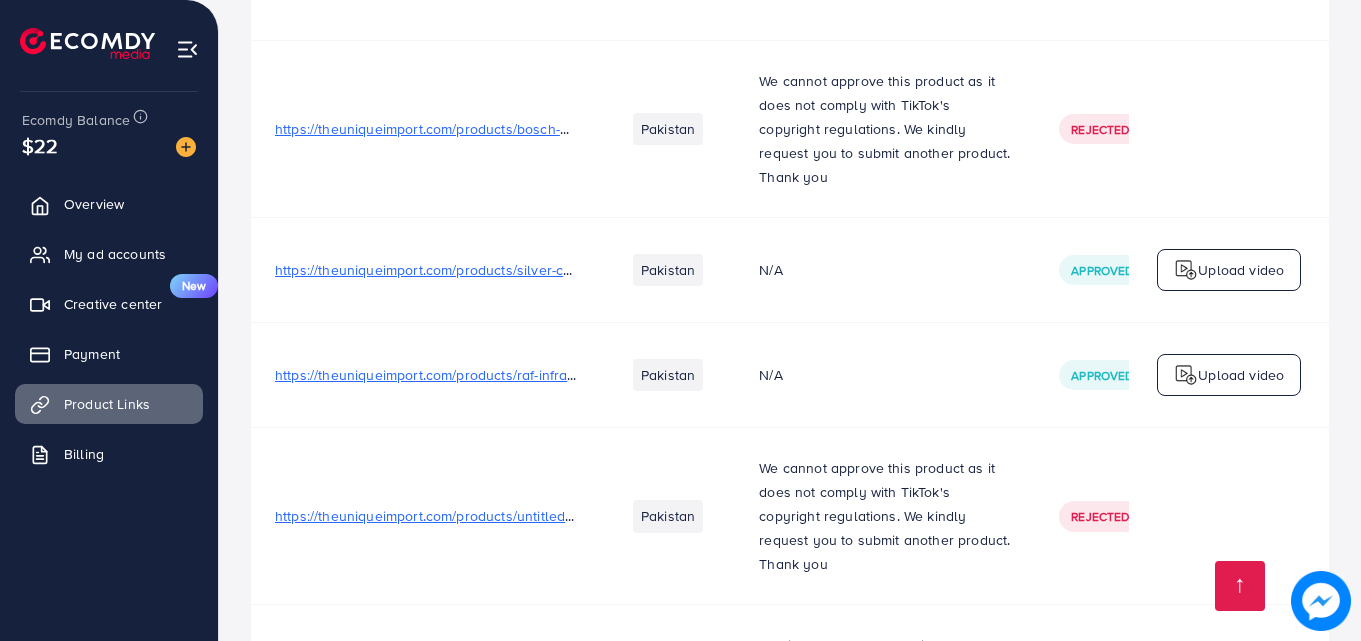click on "https://theuniqueimport.com/products/silver-crest-electric-meat-grinder-chopper-3-liters-stainless-steel-sharp-blades" at bounding box center (646, 270) 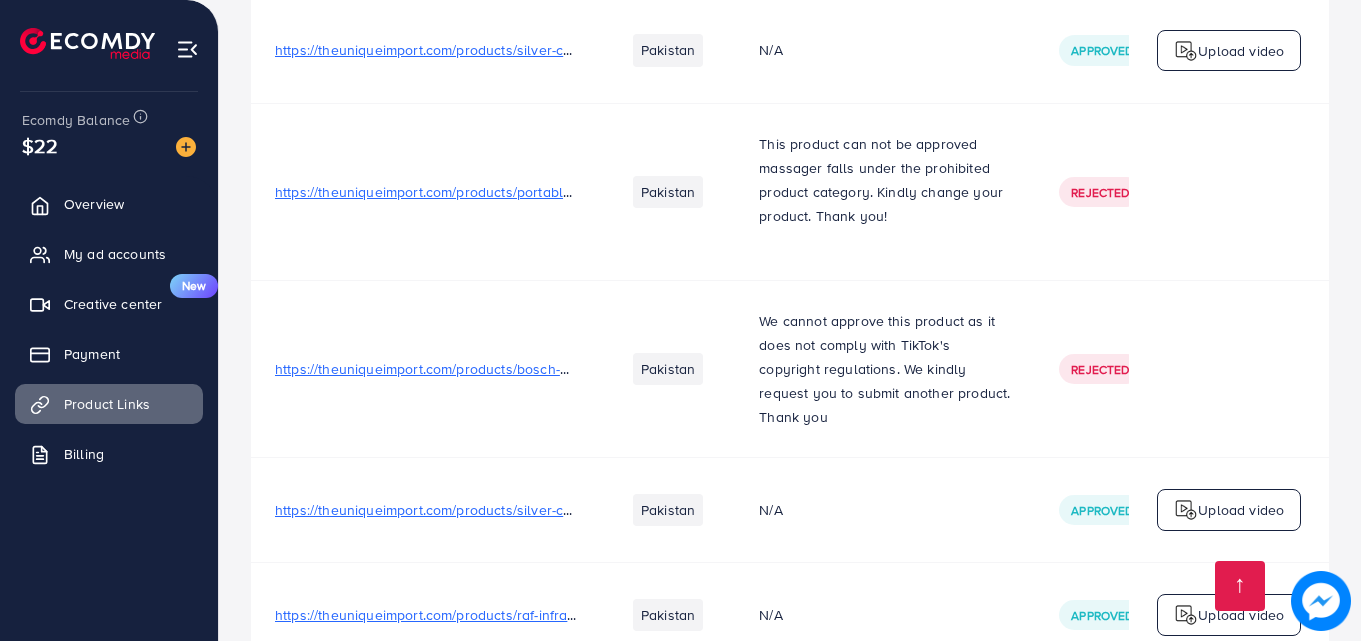 scroll, scrollTop: 7960, scrollLeft: 0, axis: vertical 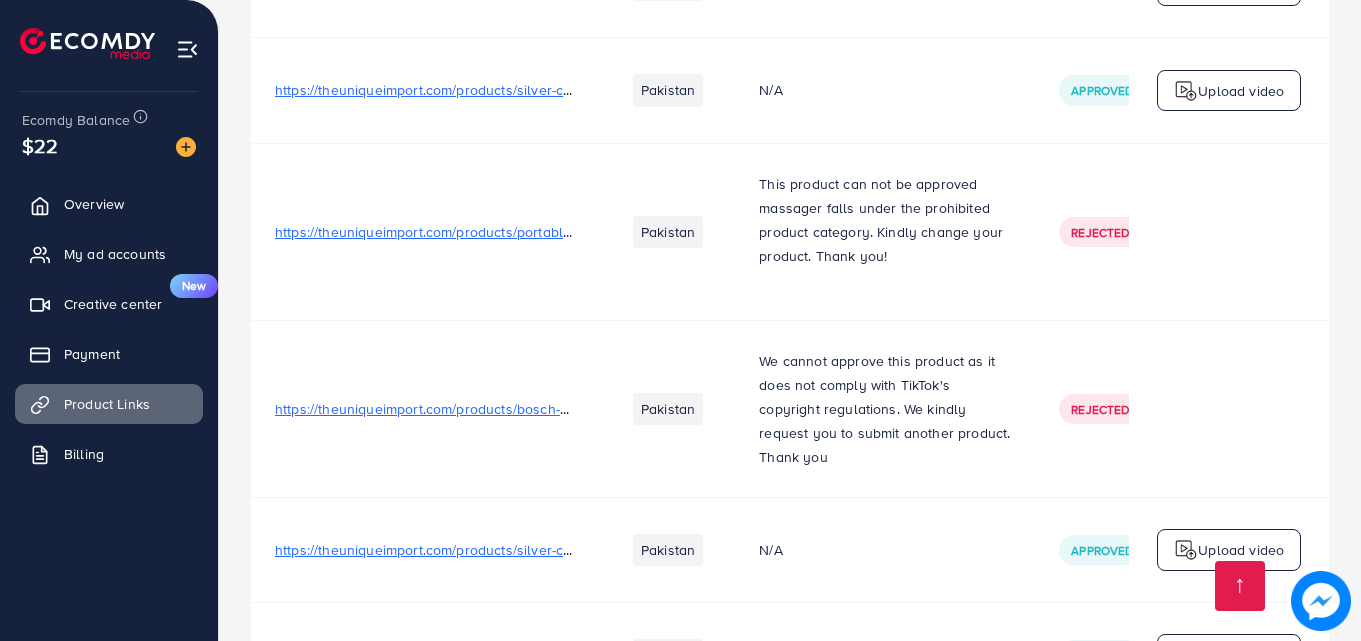 click on "https://theuniqueimport.com/products/silver-crest-steam-iron-german-import" at bounding box center [516, 90] 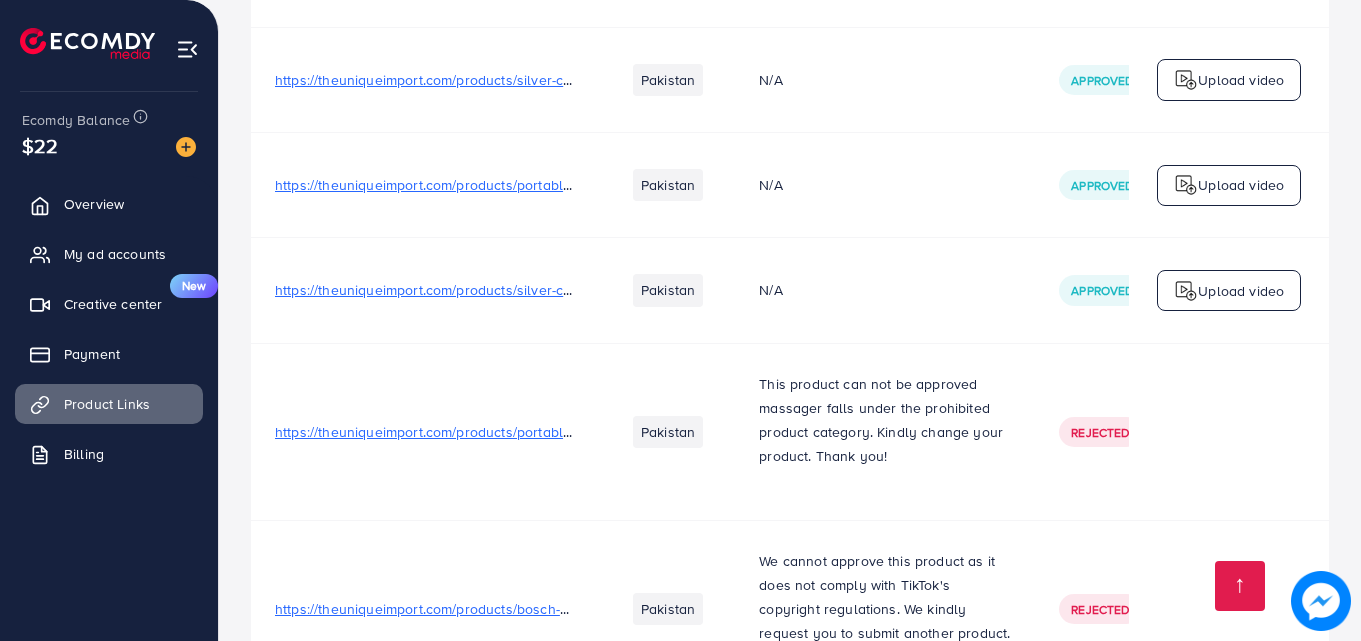 scroll, scrollTop: 7720, scrollLeft: 0, axis: vertical 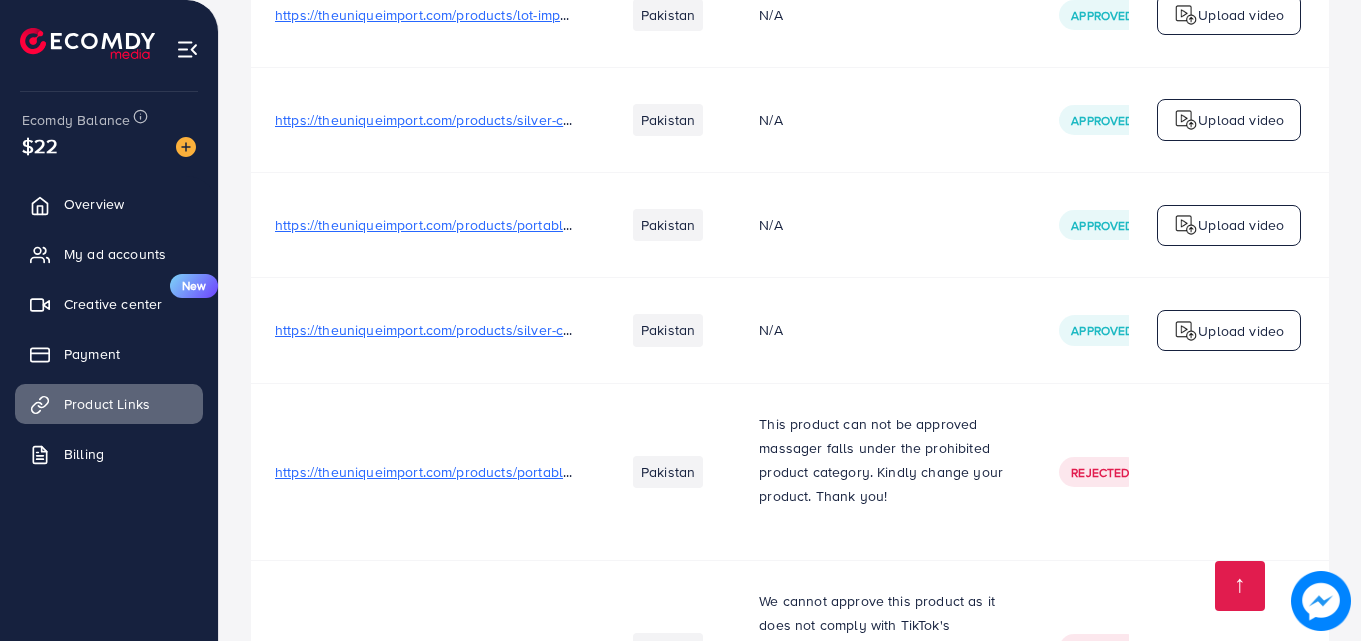 click on "https://theuniqueimport.com/products/silver-crest-juicer-blender" at bounding box center [478, 120] 